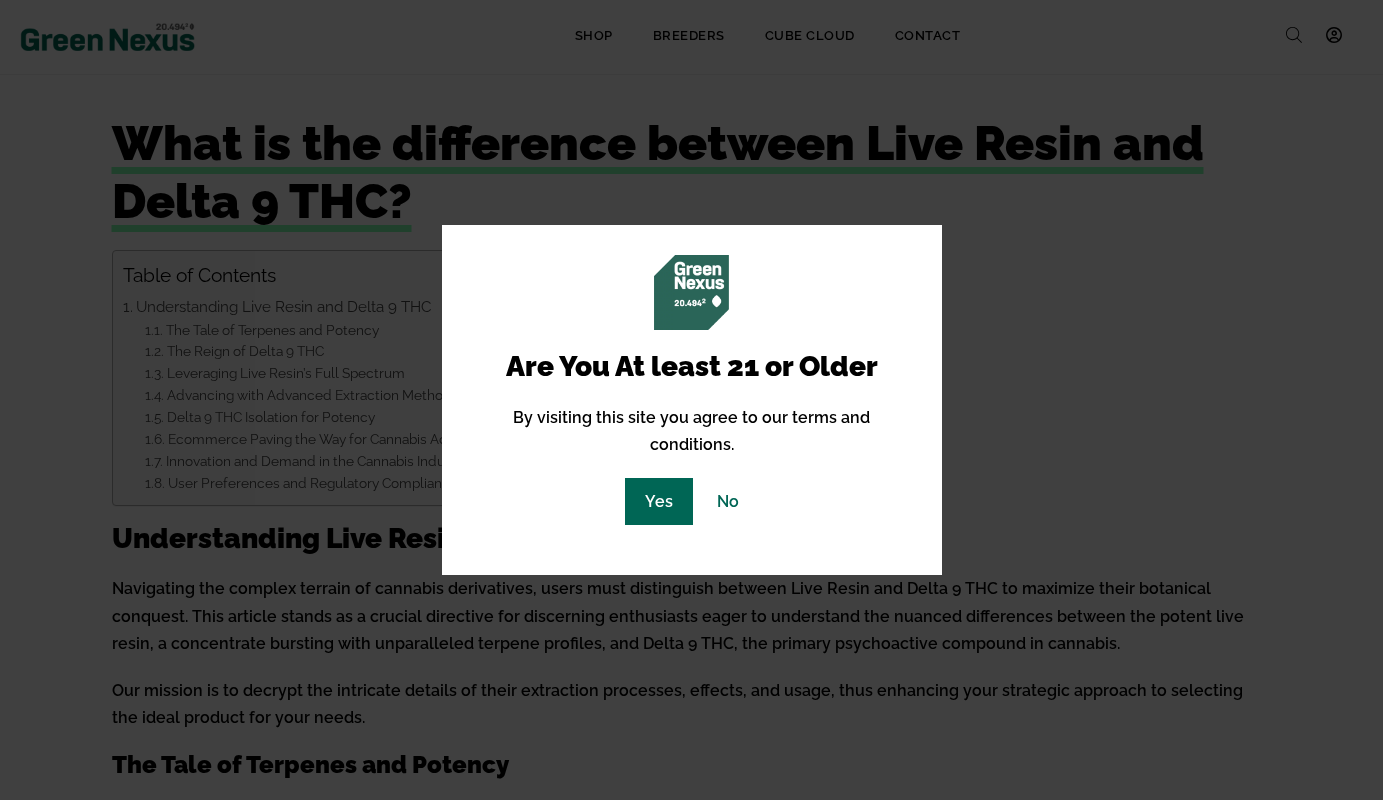 scroll, scrollTop: 0, scrollLeft: 0, axis: both 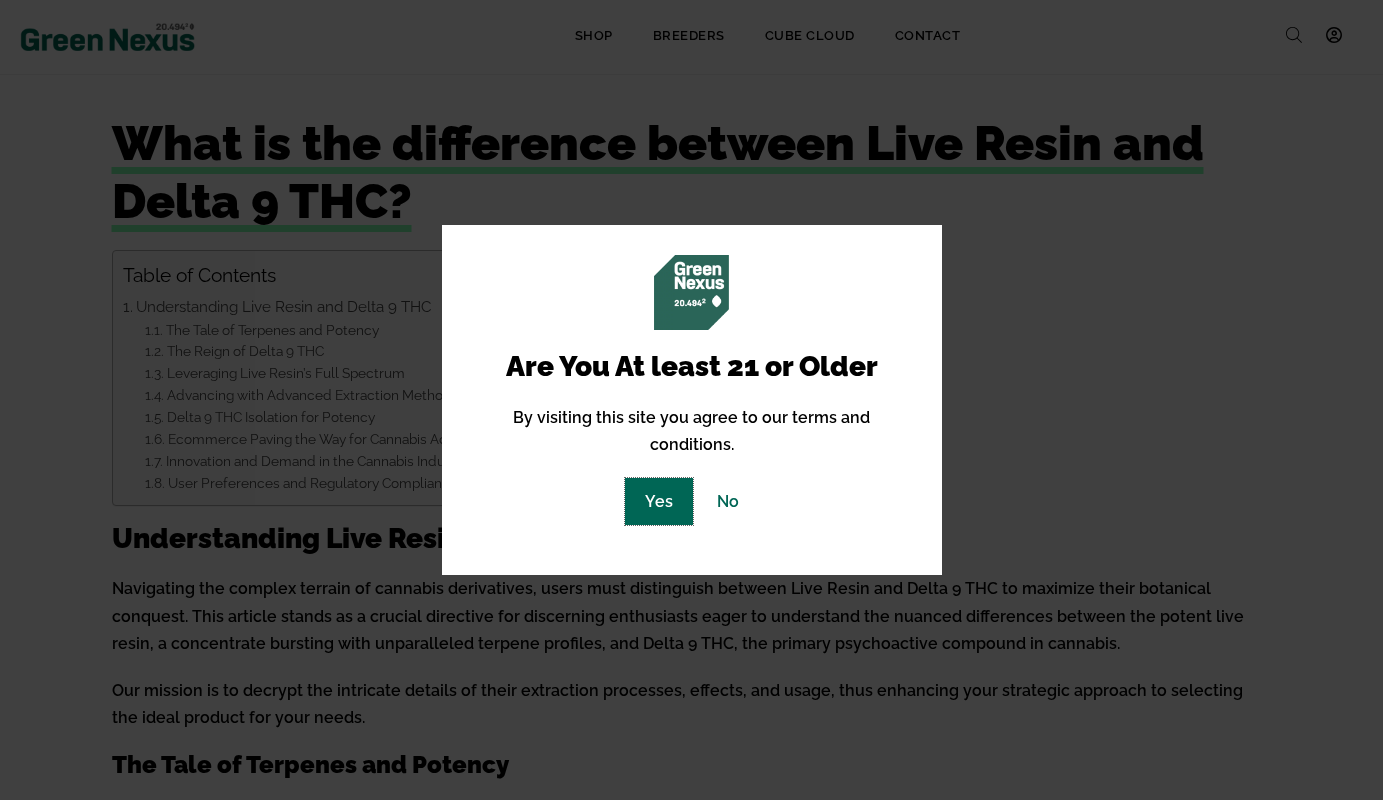click on "Yes" at bounding box center [659, 501] 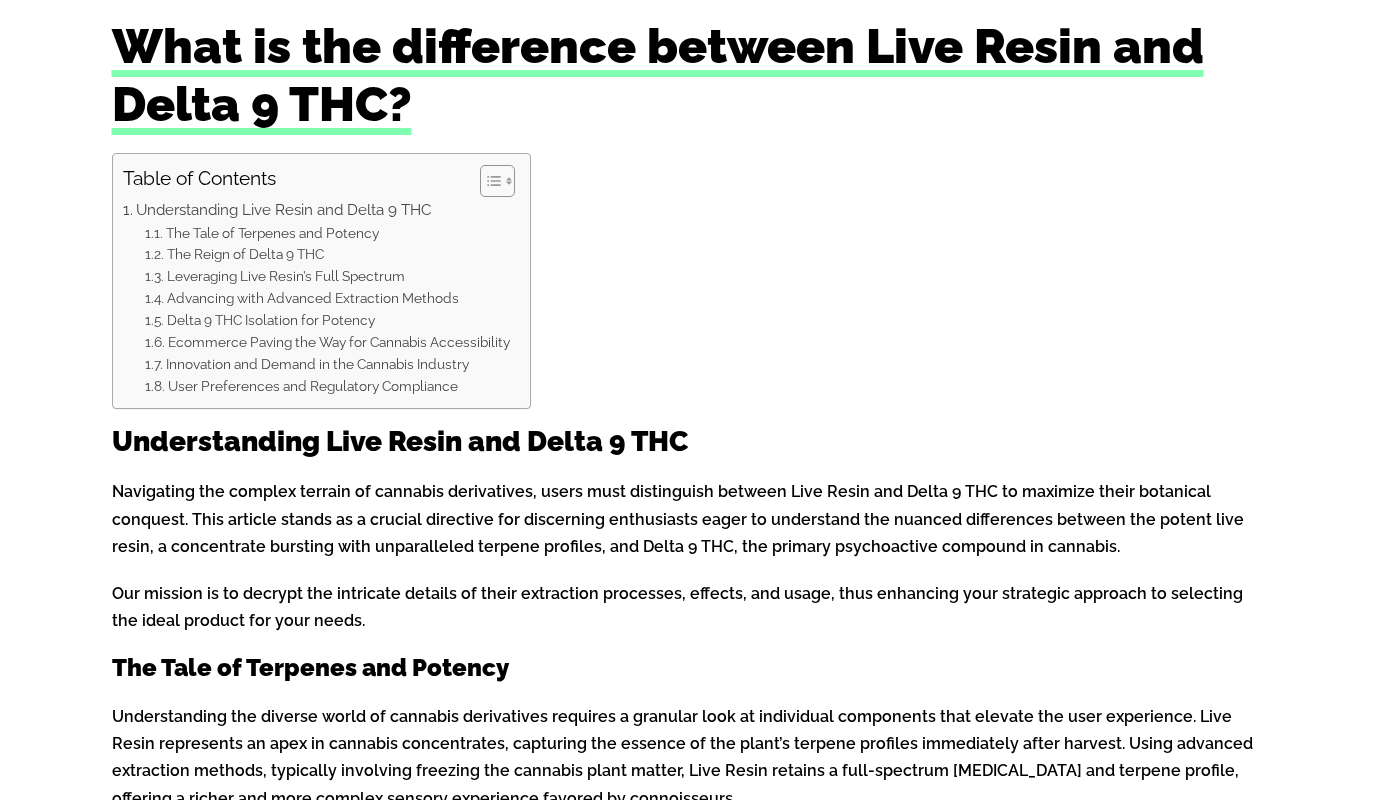 scroll, scrollTop: 204, scrollLeft: 0, axis: vertical 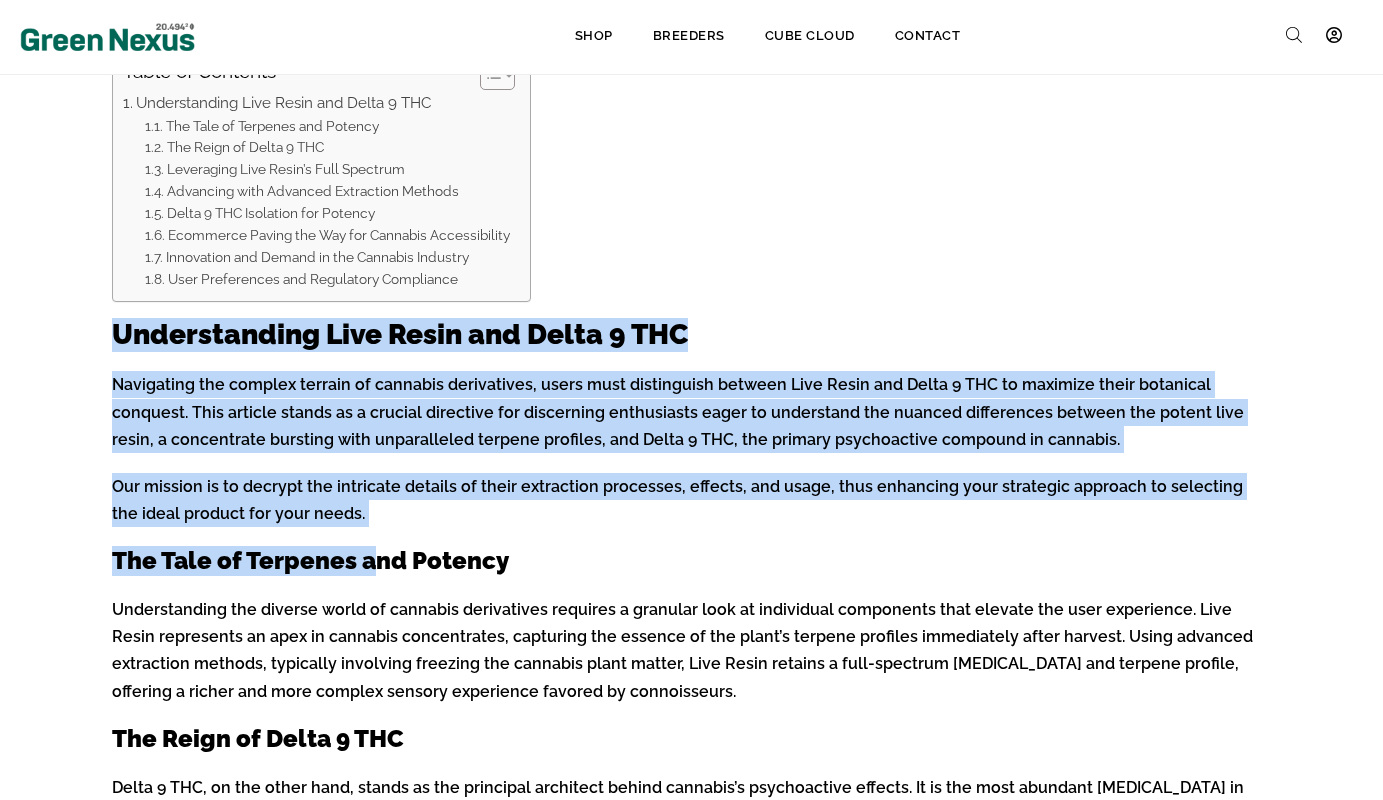 drag, startPoint x: 178, startPoint y: 395, endPoint x: 345, endPoint y: 560, distance: 234.76372 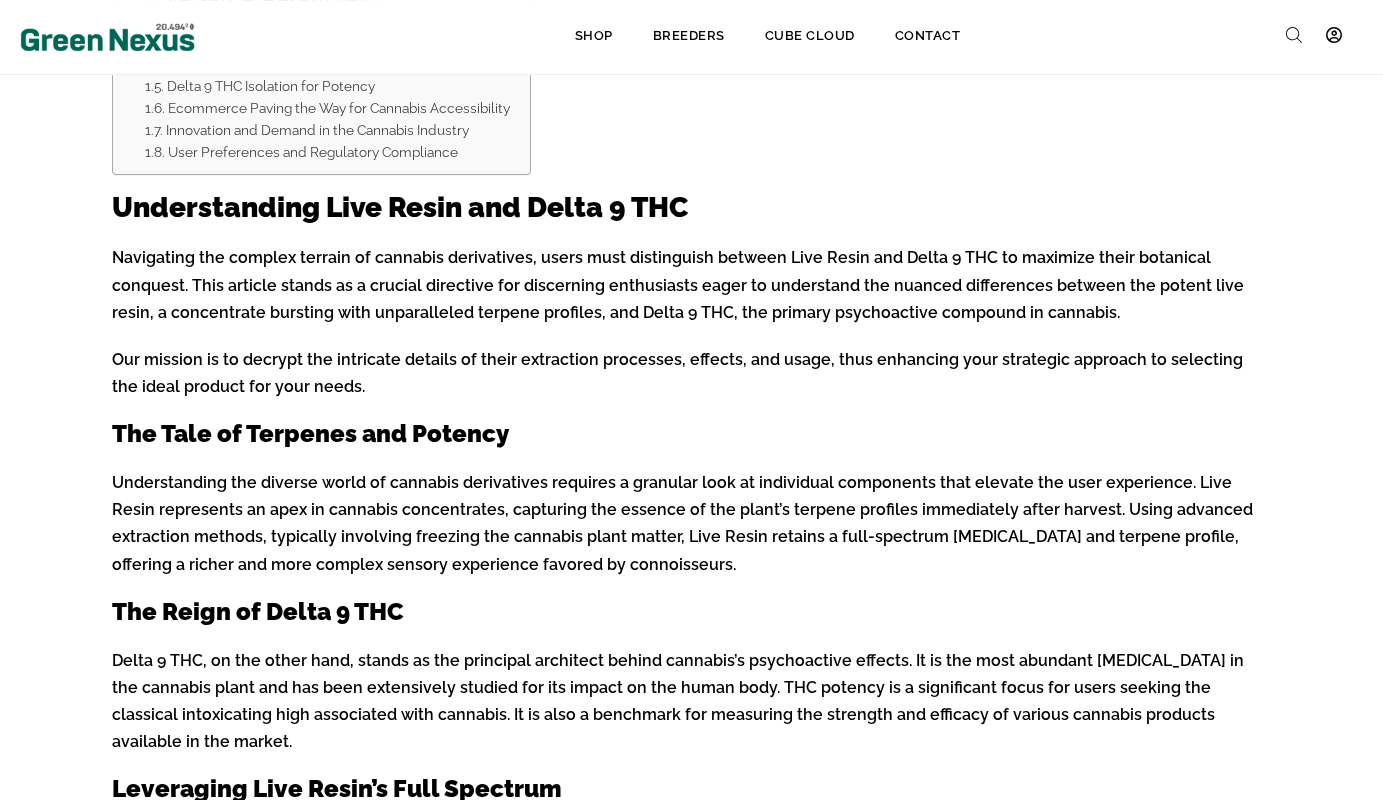 scroll, scrollTop: 510, scrollLeft: 0, axis: vertical 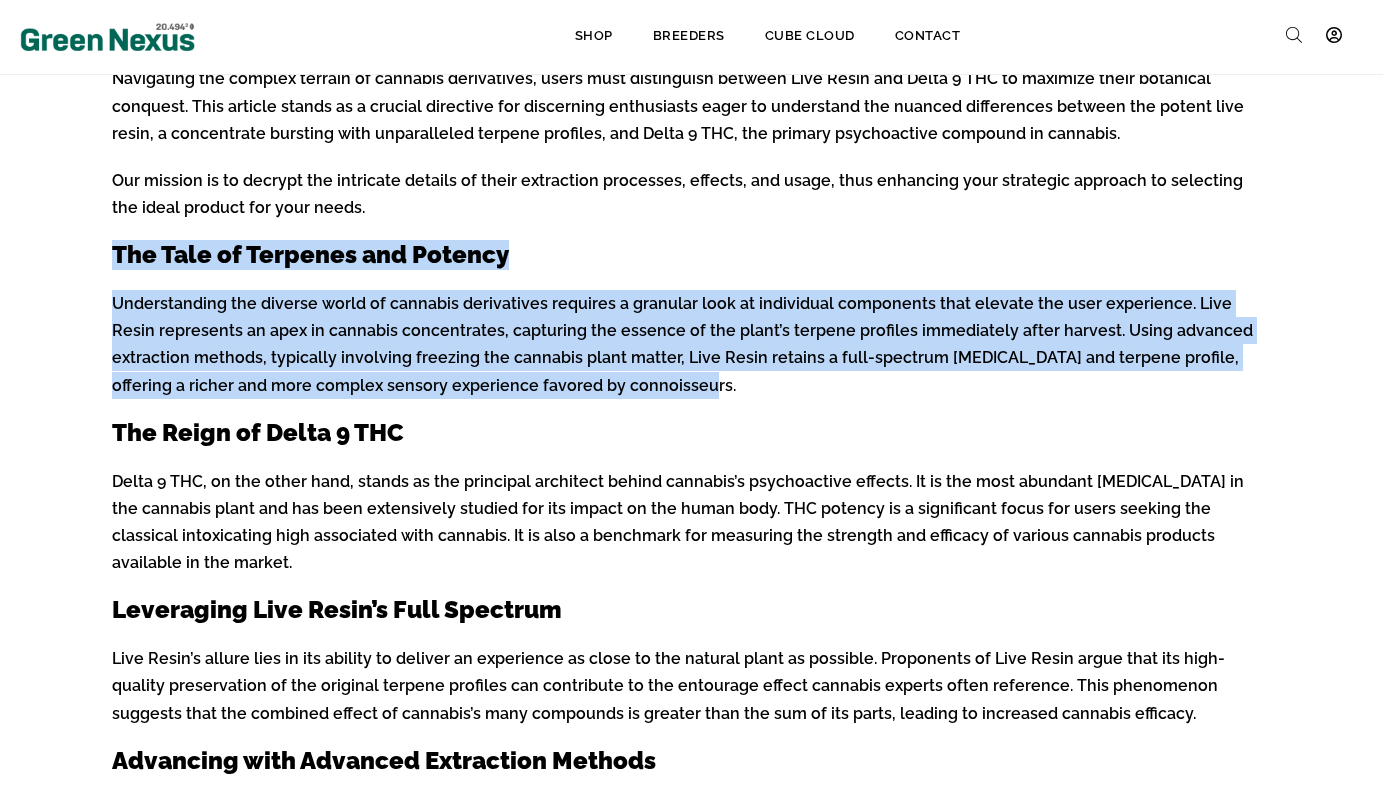 drag, startPoint x: 338, startPoint y: 213, endPoint x: 430, endPoint y: 398, distance: 206.61316 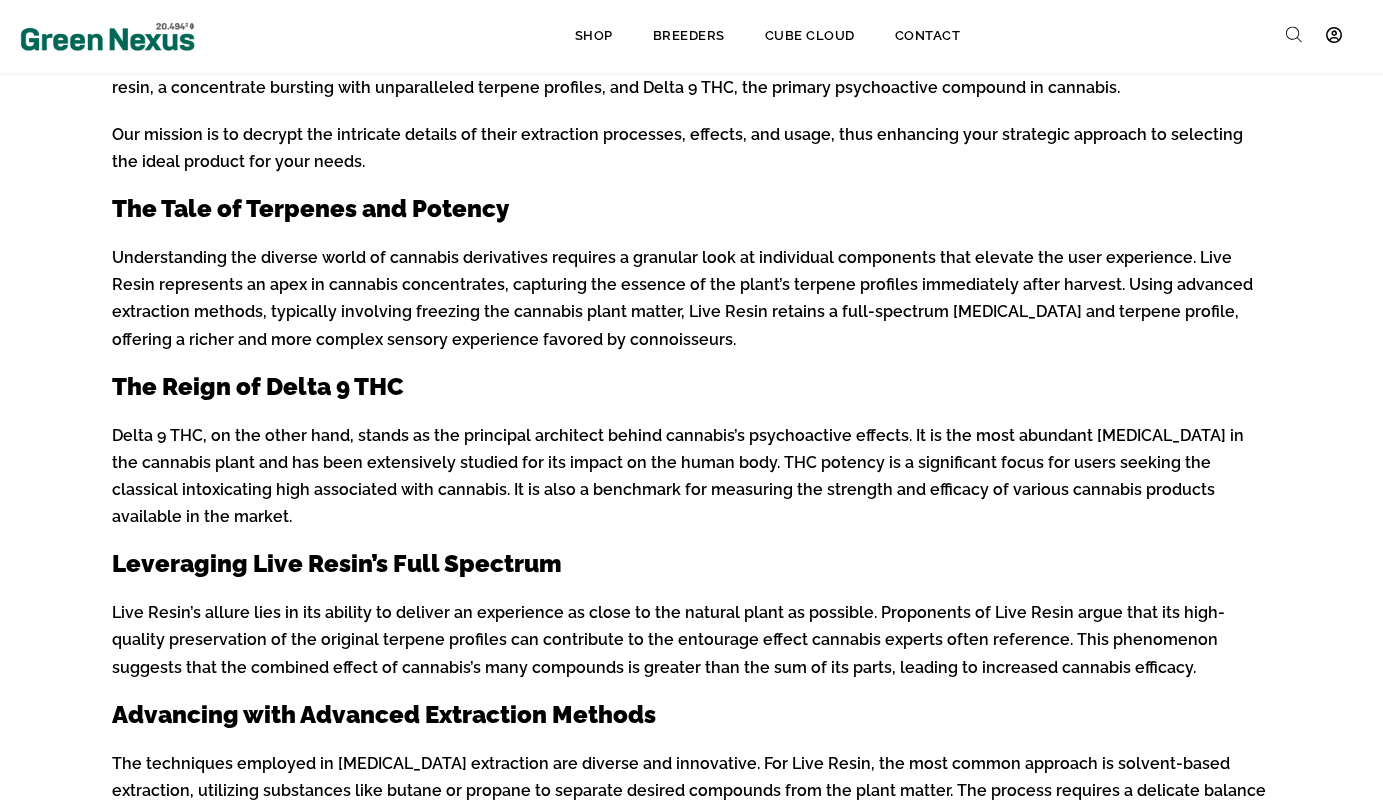 scroll, scrollTop: 612, scrollLeft: 0, axis: vertical 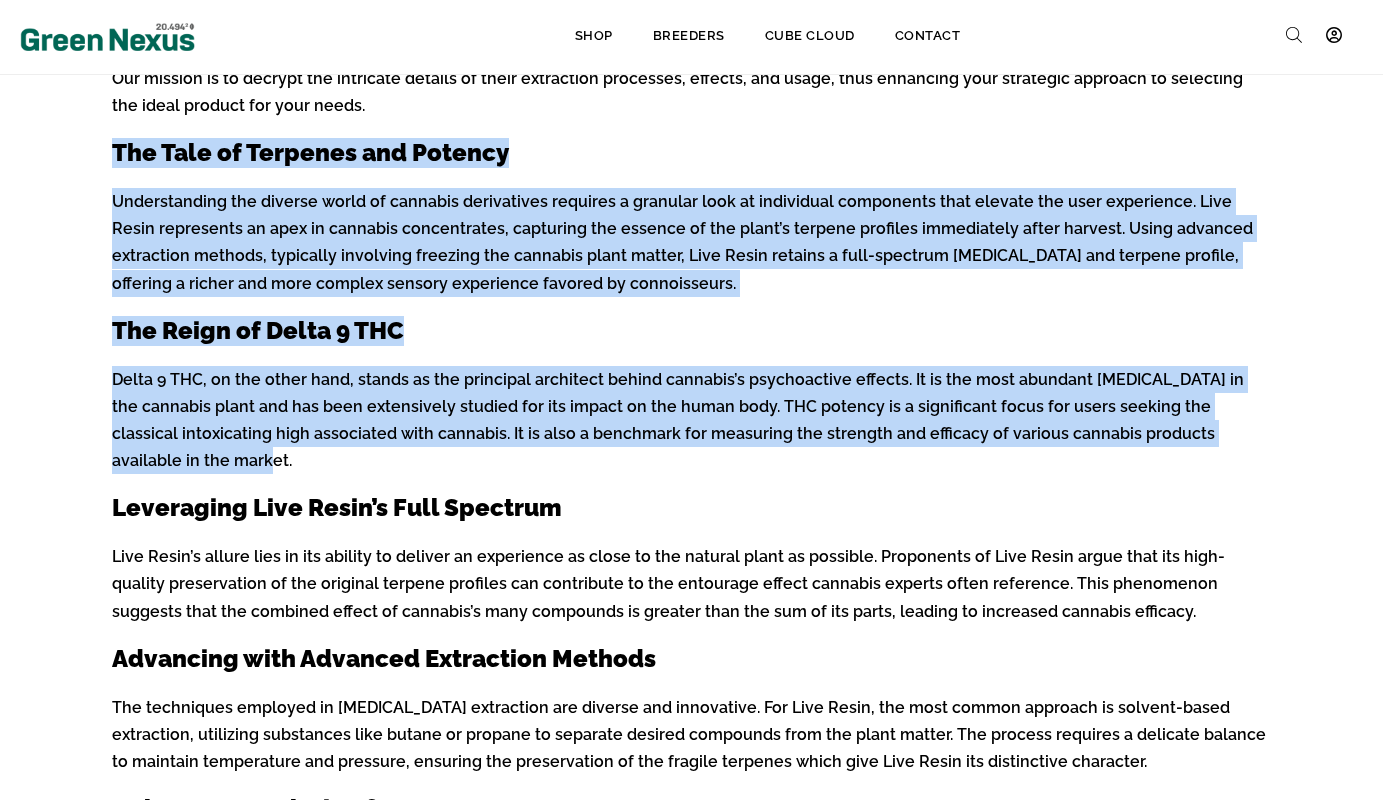 drag, startPoint x: 843, startPoint y: 278, endPoint x: 1033, endPoint y: 443, distance: 251.64459 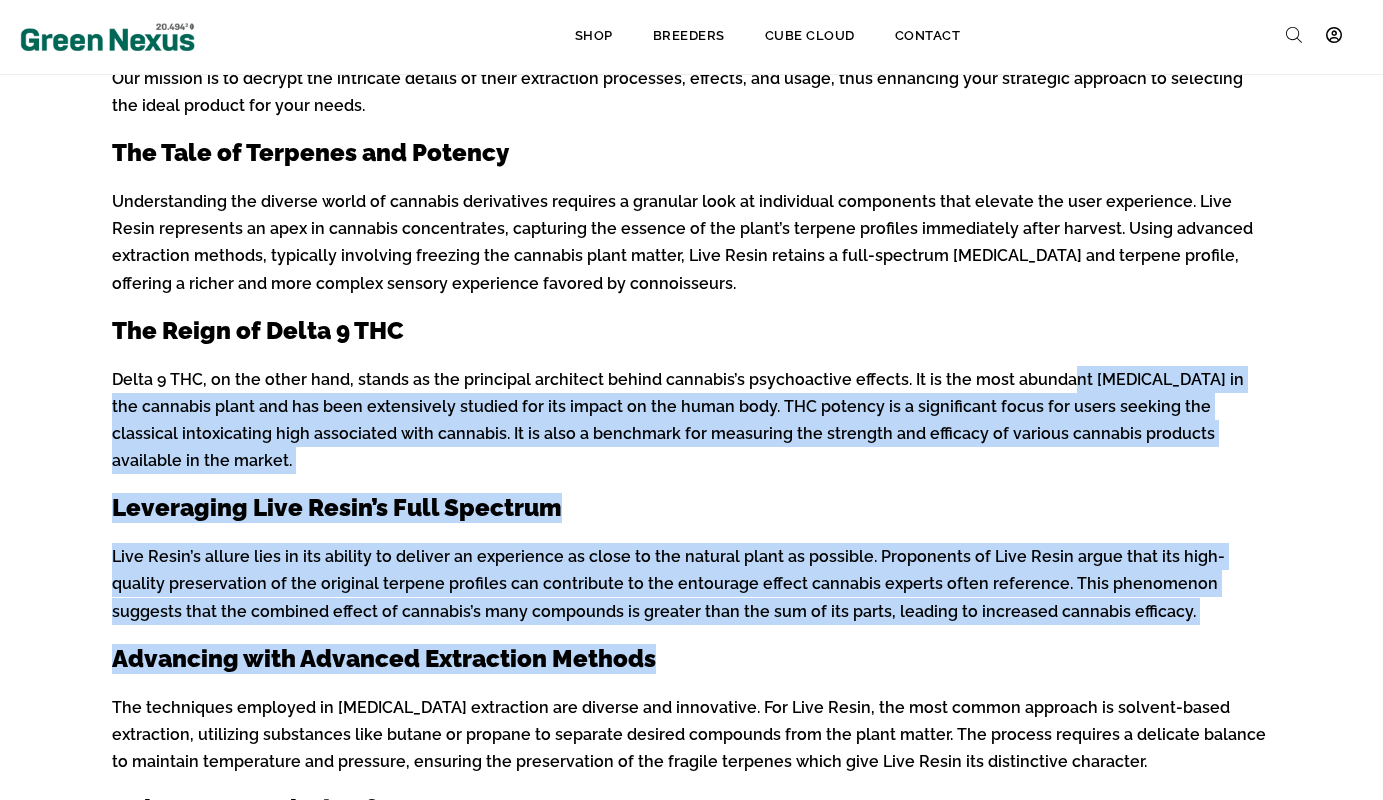 drag, startPoint x: 1017, startPoint y: 607, endPoint x: 966, endPoint y: 350, distance: 262.01144 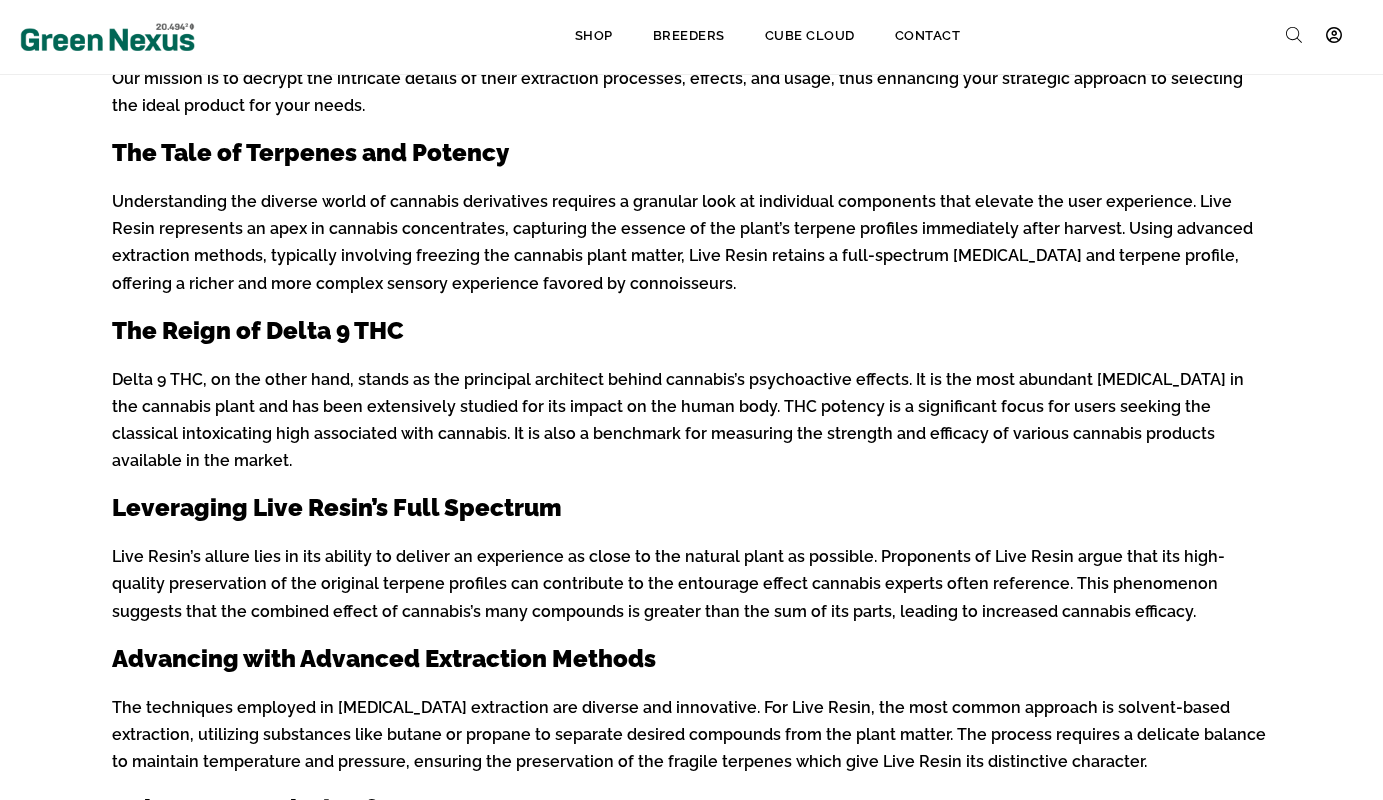 click on "Table of Contents
Toggle
Understanding Live Resin and Delta 9 THC The Tale of Terpenes and Potency The Reign of Delta 9 THC Leveraging Live Resin’s Full Spectrum Advancing with Advanced Extraction Methods Delta 9 THC Isolation for Potency Ecommerce Paving the Way for Cannabis Accessibility Innovation and Demand in the Cannabis Industry User Preferences and Regulatory Compliance
Understanding Live Resin and Delta 9 THC
Navigating the complex terrain of cannabis derivatives, users must distinguish between Live Resin and Delta 9 THC to maximize their botanical conquest. This article stands as a crucial directive for discerning enthusiasts eager to understand the nuanced differences between the potent live resin, a concentrate bursting with unparalleled terpene profiles, and Delta 9 THC, the primary psychoactive compound in cannabis.
The Tale of Terpenes and Potency
The Reign of Delta 9 THC
Leveraging Live Resin’s Full Spectrum
Advancing with Advanced Extraction Methods" at bounding box center (692, 585) 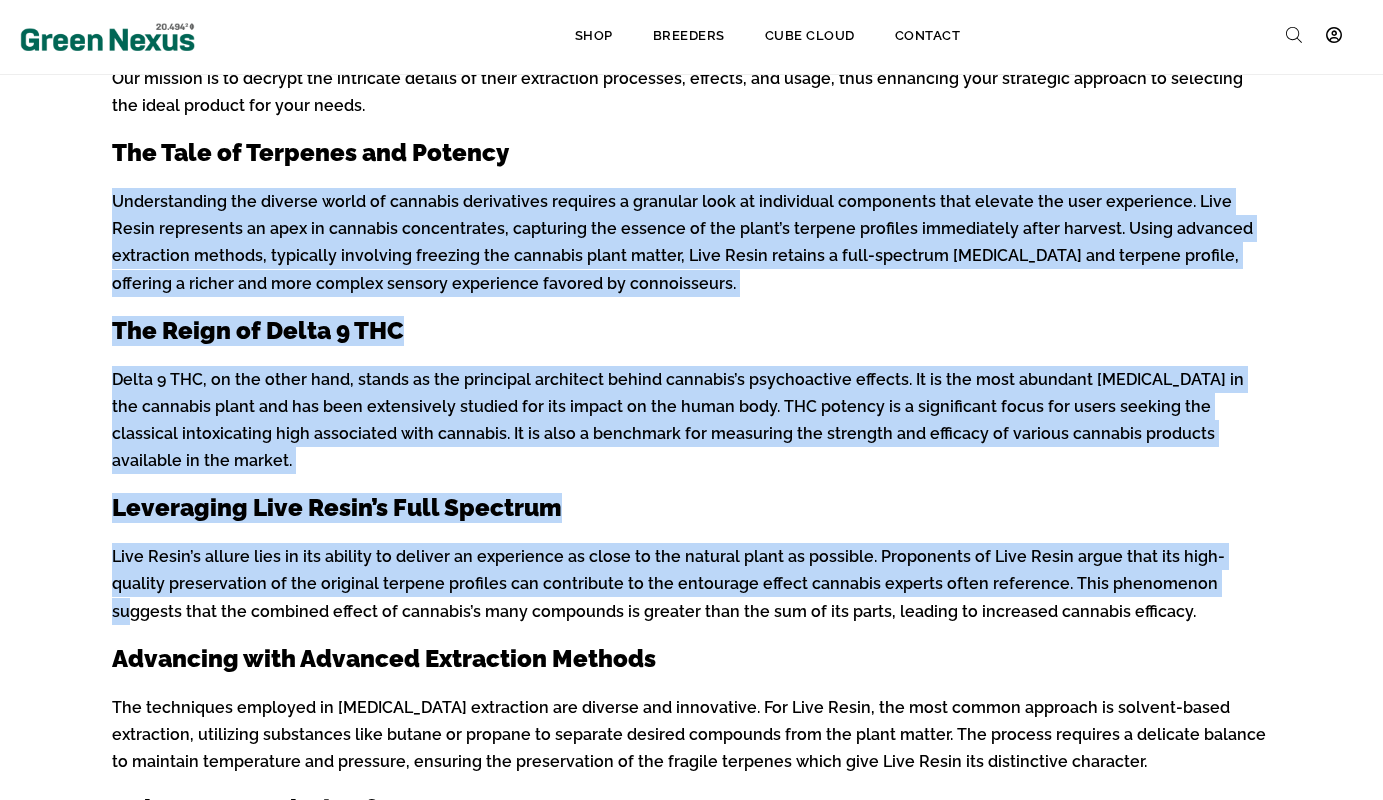 drag, startPoint x: 883, startPoint y: 173, endPoint x: 935, endPoint y: 550, distance: 380.5693 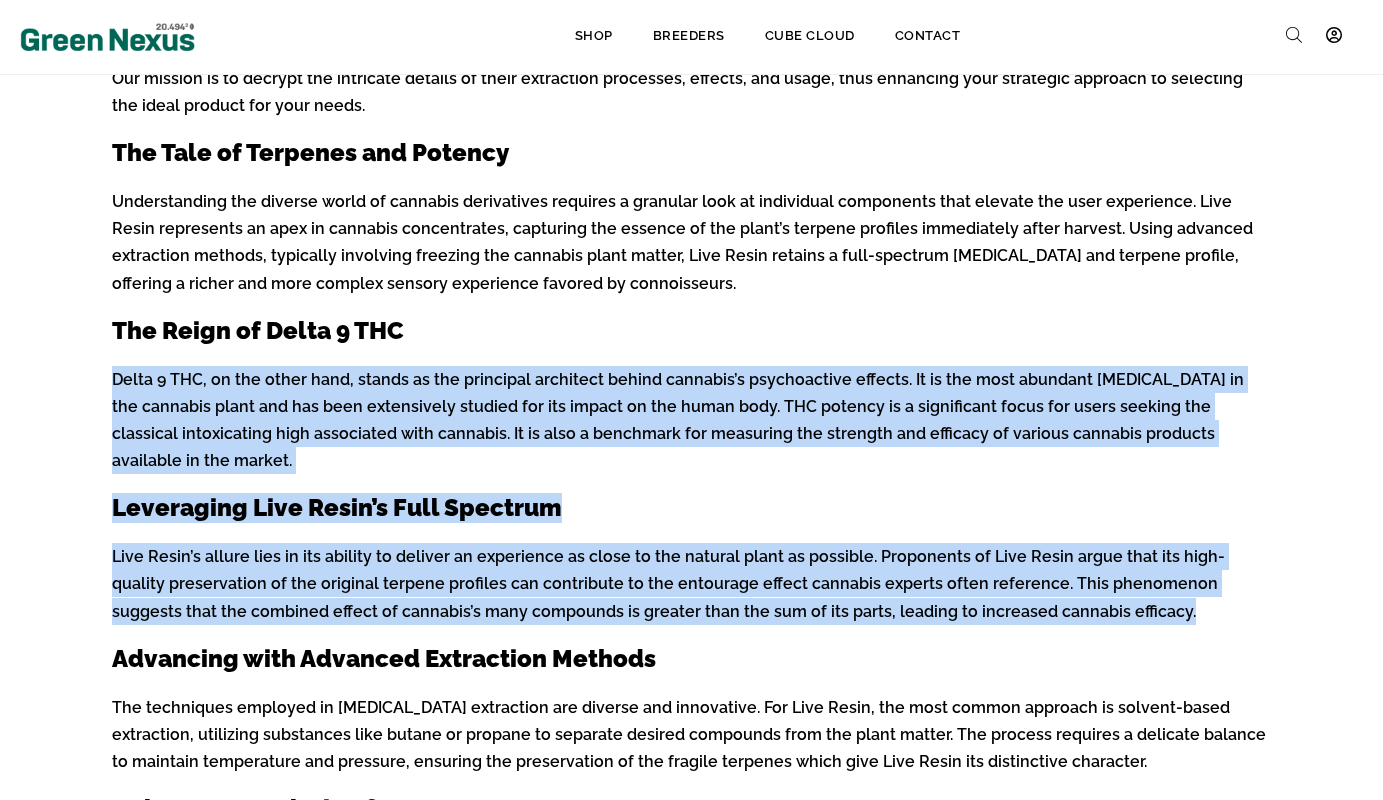 drag, startPoint x: 926, startPoint y: 595, endPoint x: 835, endPoint y: 311, distance: 298.22308 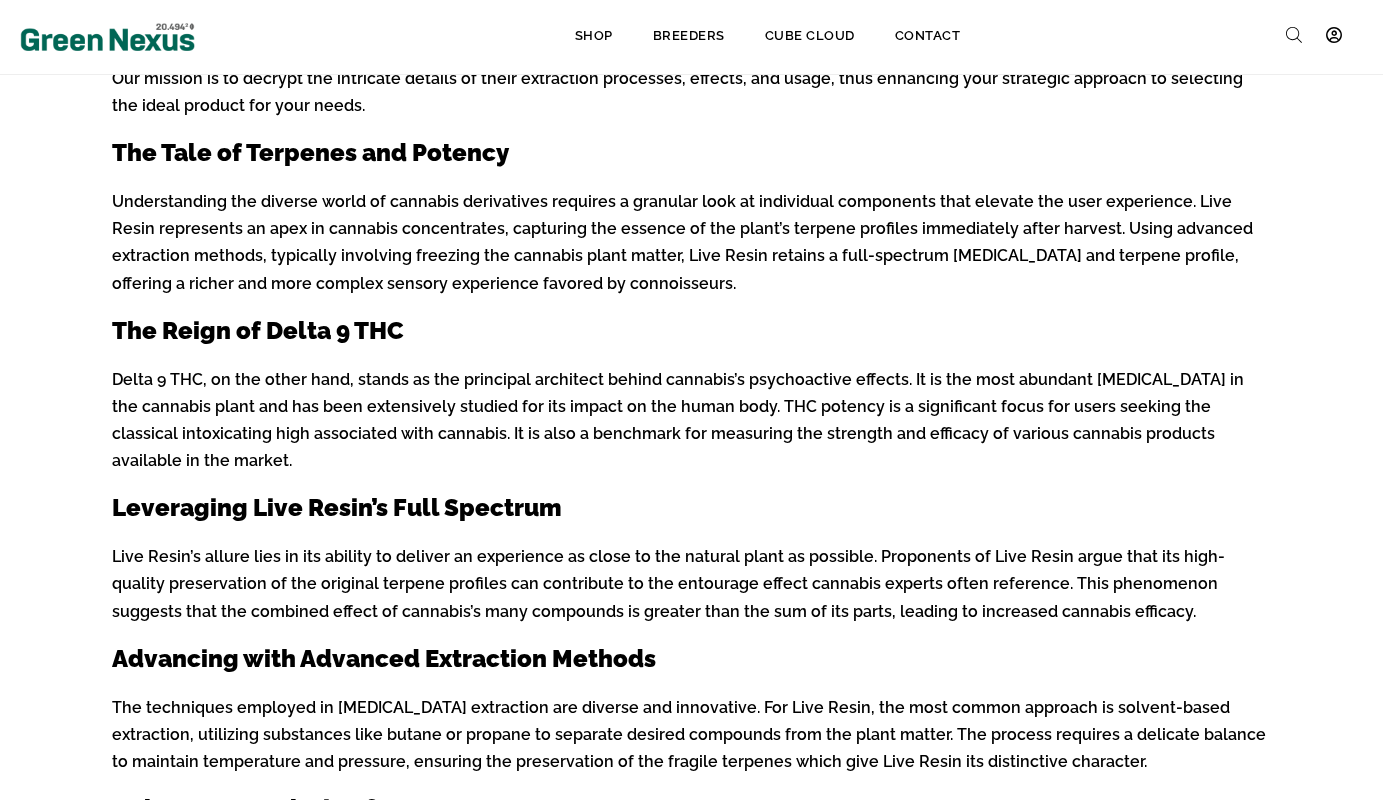 click on "Table of Contents
Toggle
Understanding Live Resin and Delta 9 THC The Tale of Terpenes and Potency The Reign of Delta 9 THC Leveraging Live Resin’s Full Spectrum Advancing with Advanced Extraction Methods Delta 9 THC Isolation for Potency Ecommerce Paving the Way for Cannabis Accessibility Innovation and Demand in the Cannabis Industry User Preferences and Regulatory Compliance
Understanding Live Resin and Delta 9 THC
Navigating the complex terrain of cannabis derivatives, users must distinguish between Live Resin and Delta 9 THC to maximize their botanical conquest. This article stands as a crucial directive for discerning enthusiasts eager to understand the nuanced differences between the potent live resin, a concentrate bursting with unparalleled terpene profiles, and Delta 9 THC, the primary psychoactive compound in cannabis.
The Tale of Terpenes and Potency
The Reign of Delta 9 THC
Leveraging Live Resin’s Full Spectrum
Advancing with Advanced Extraction Methods" at bounding box center [692, 585] 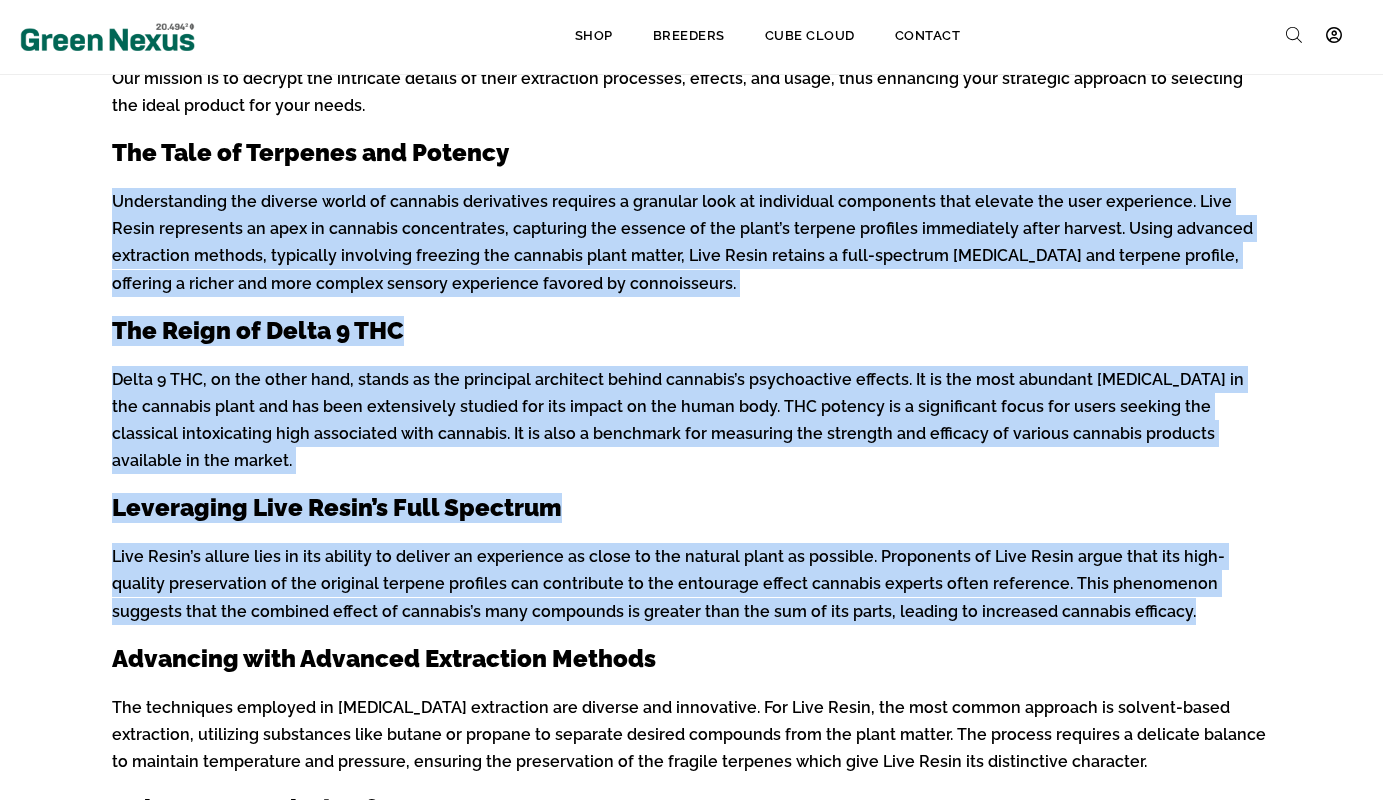 drag, startPoint x: 803, startPoint y: 134, endPoint x: 825, endPoint y: 607, distance: 473.51135 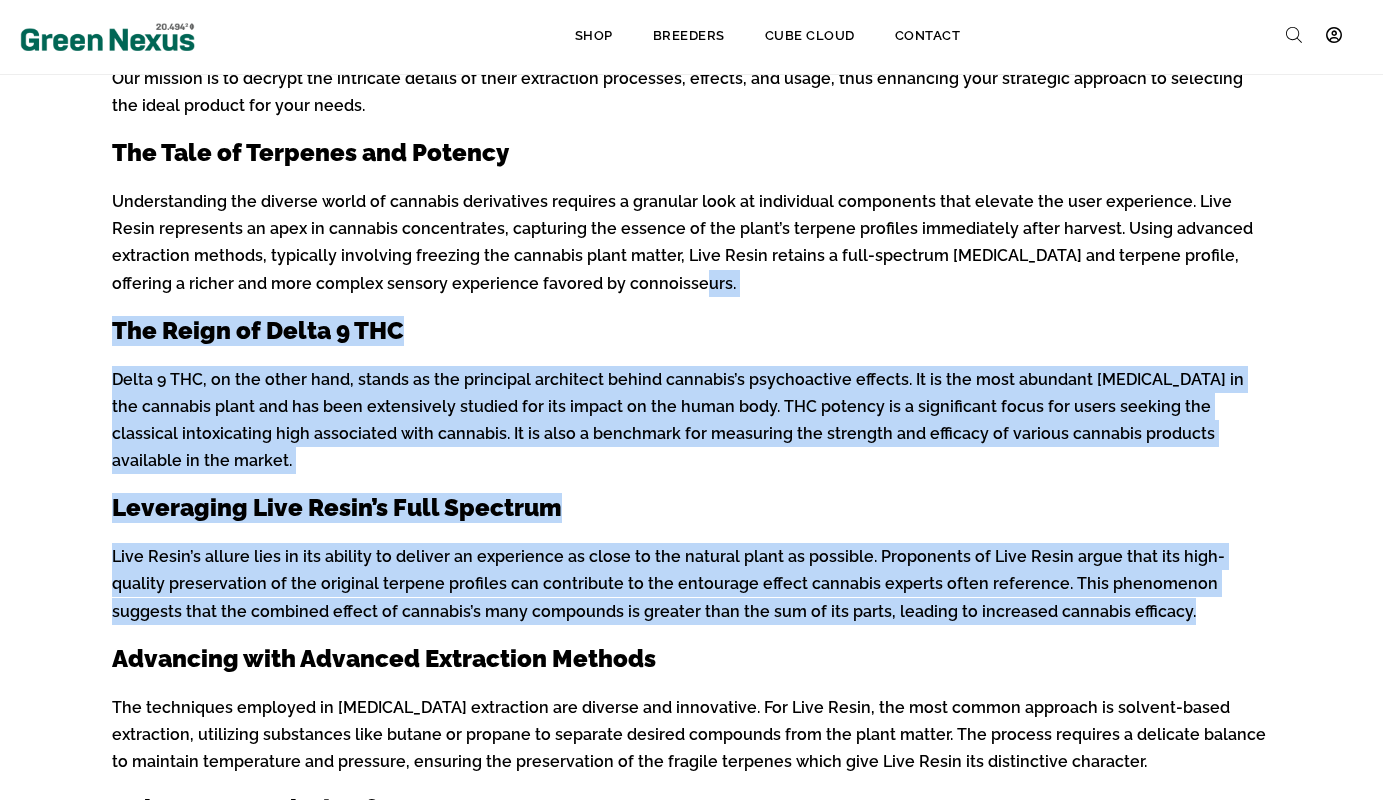 drag, startPoint x: 828, startPoint y: 604, endPoint x: 723, endPoint y: 289, distance: 332.03915 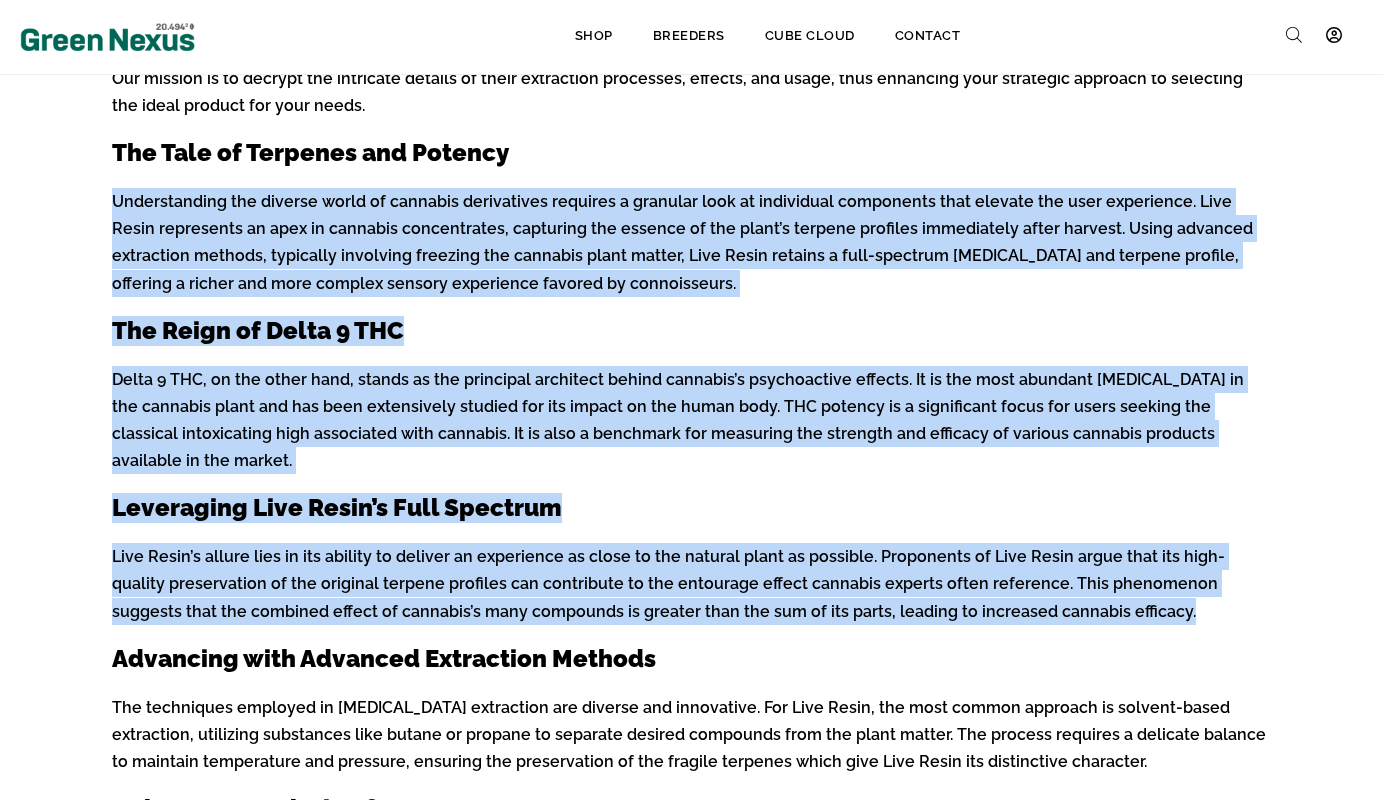 drag, startPoint x: 672, startPoint y: 210, endPoint x: 767, endPoint y: 581, distance: 382.96997 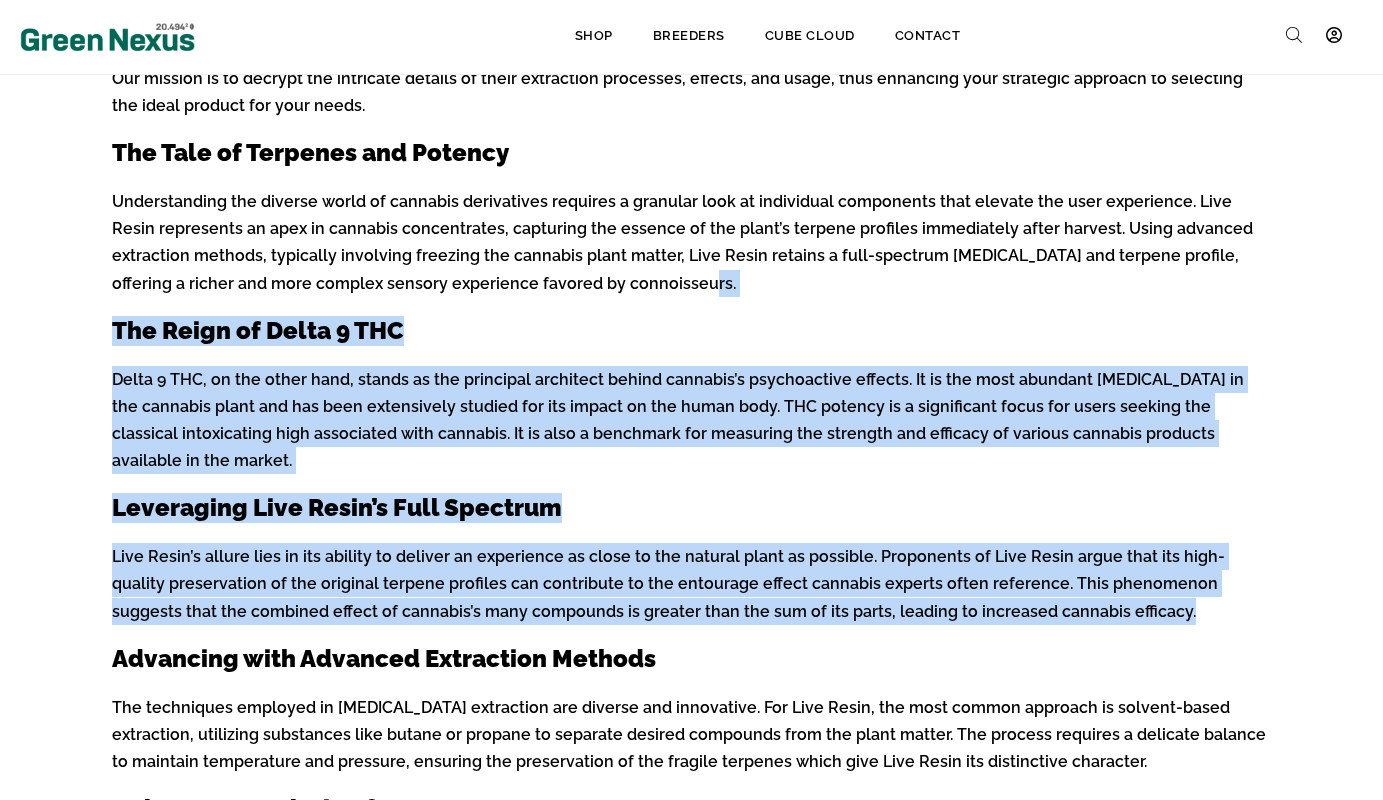 drag, startPoint x: 787, startPoint y: 586, endPoint x: 679, endPoint y: 259, distance: 344.37335 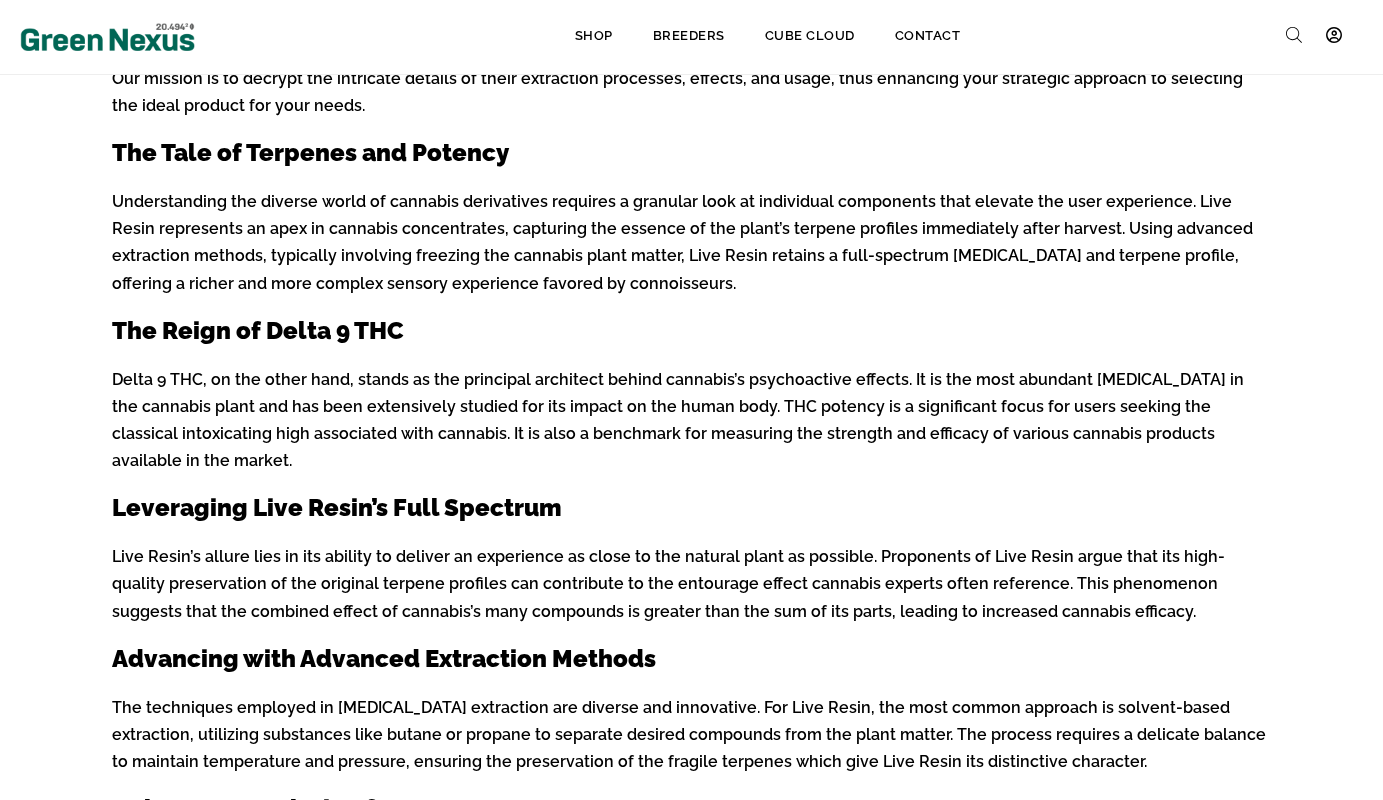 click on "Understanding the diverse world of cannabis derivatives requires a granular look at individual components that elevate the user experience. Live Resin represents an apex in cannabis concentrates, capturing the essence of the plant’s terpene profiles immediately after harvest. Using advanced extraction methods, typically involving freezing the cannabis plant matter, Live Resin retains a full-spectrum [MEDICAL_DATA] and terpene profile, offering a richer and more complex sensory experience favored by connoisseurs." at bounding box center (692, 242) 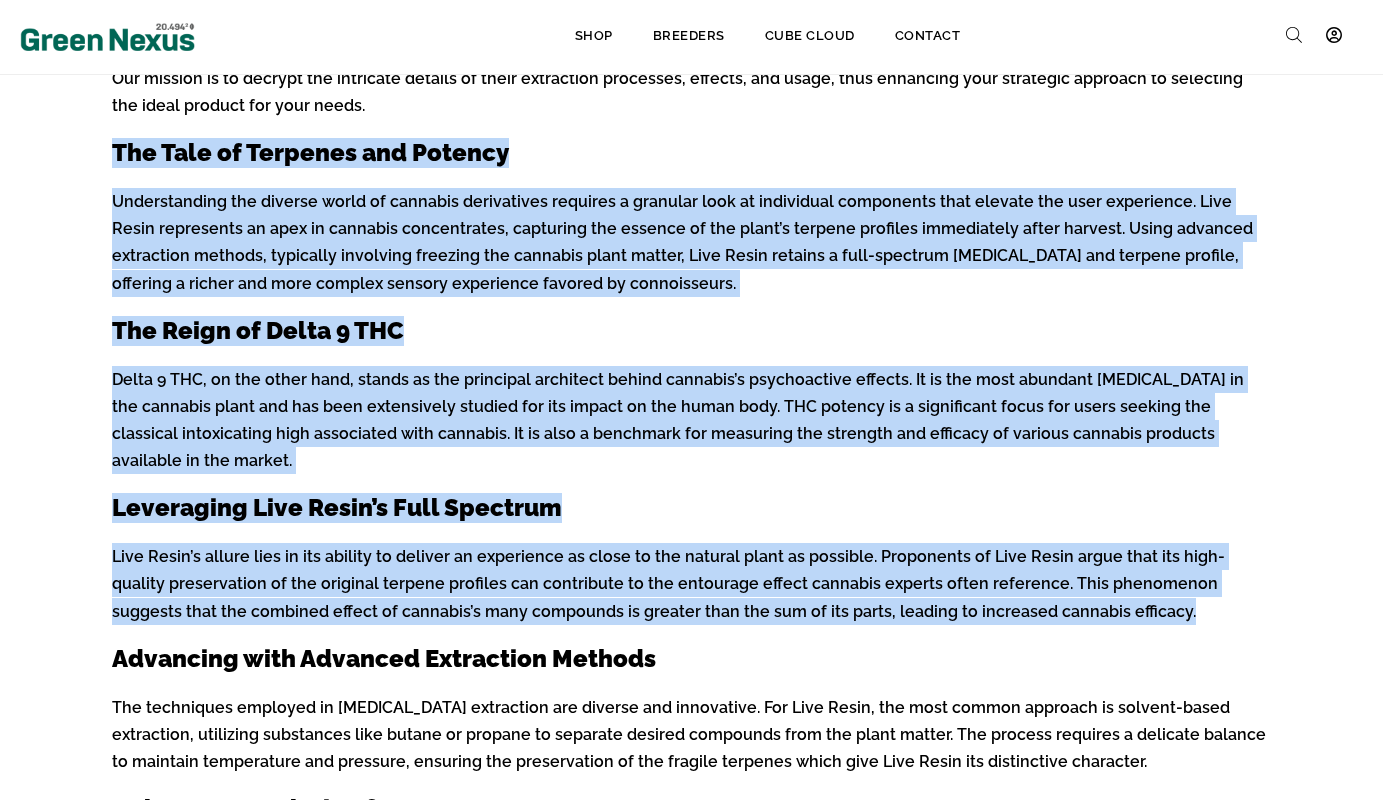 drag, startPoint x: 688, startPoint y: 282, endPoint x: 828, endPoint y: 598, distance: 345.62408 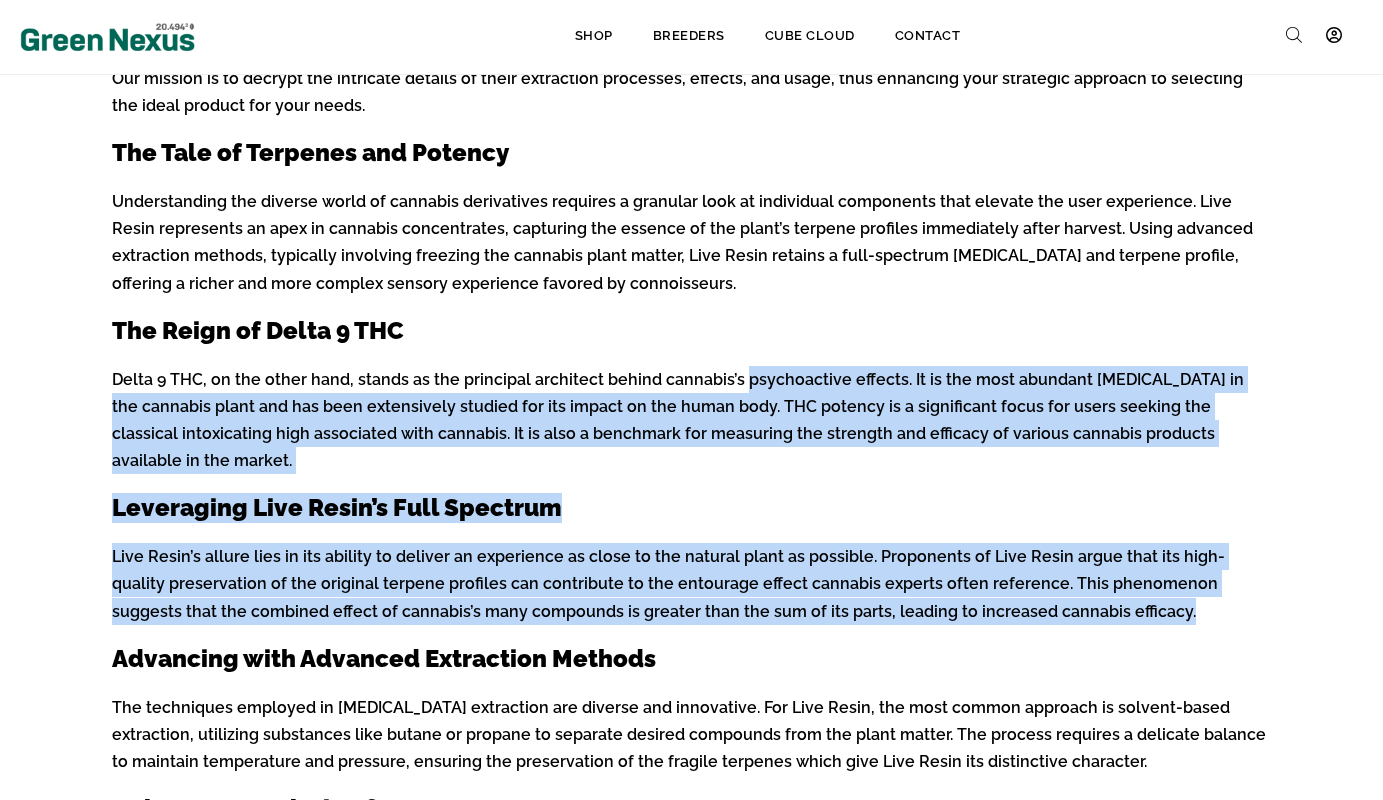 drag, startPoint x: 758, startPoint y: 419, endPoint x: 738, endPoint y: 365, distance: 57.58472 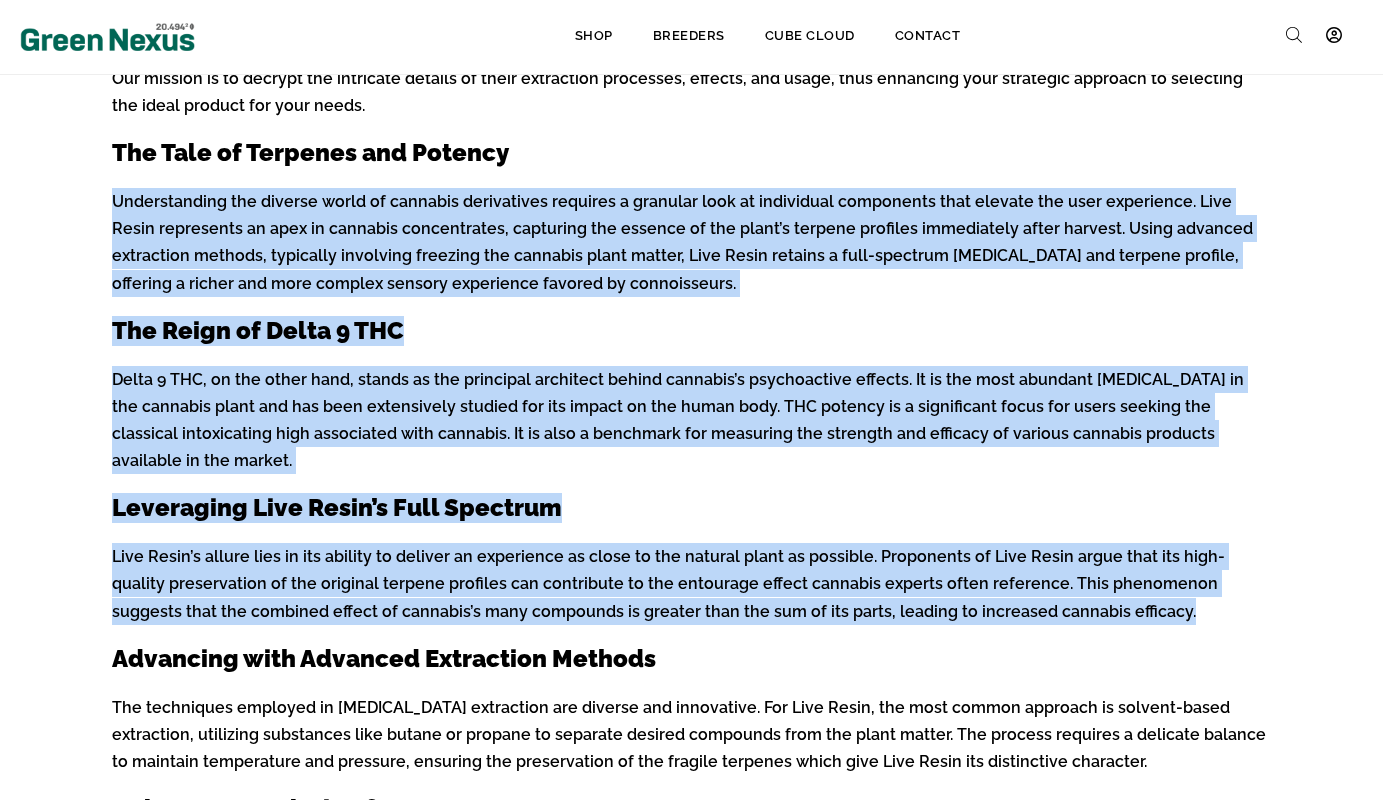 drag, startPoint x: 684, startPoint y: 180, endPoint x: 815, endPoint y: 593, distance: 433.2782 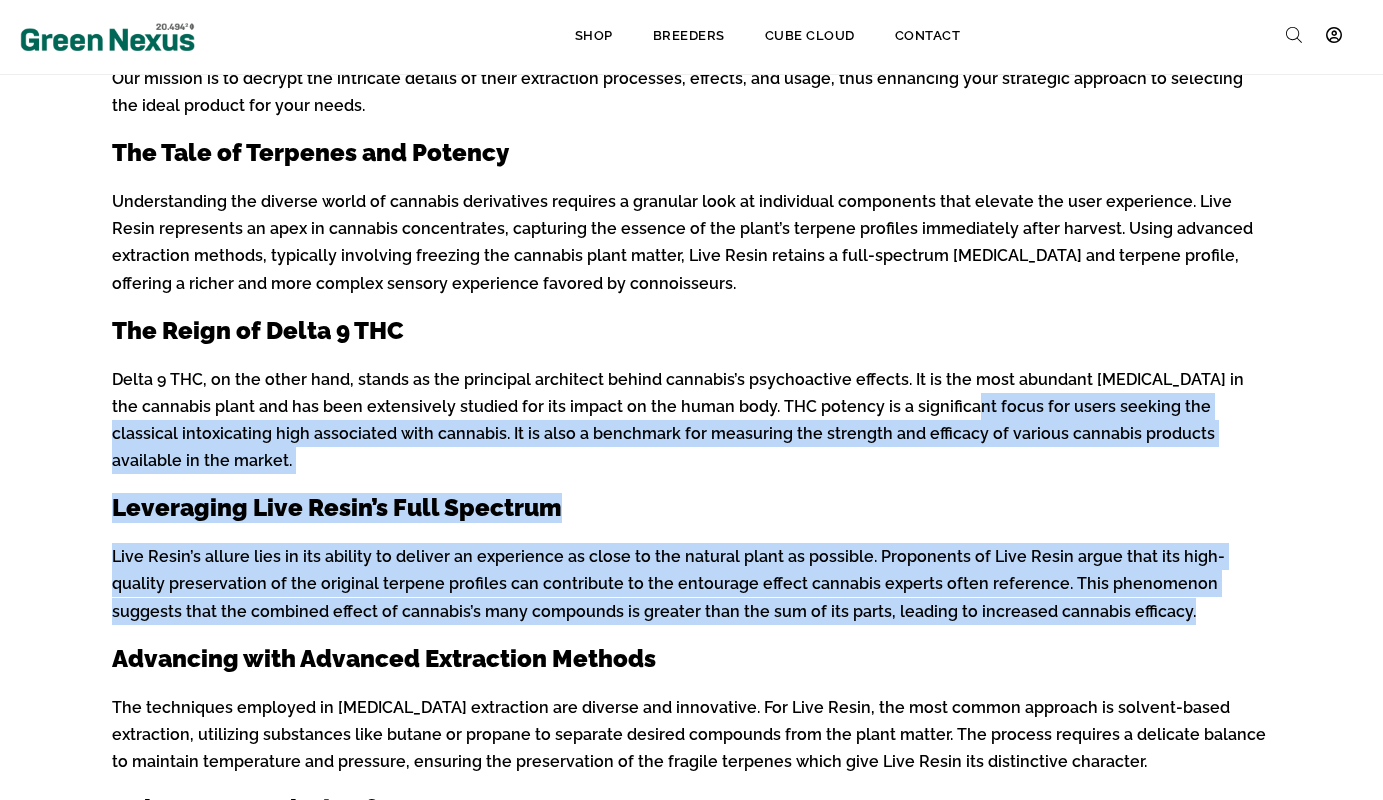 drag, startPoint x: 817, startPoint y: 593, endPoint x: 720, endPoint y: 303, distance: 305.79242 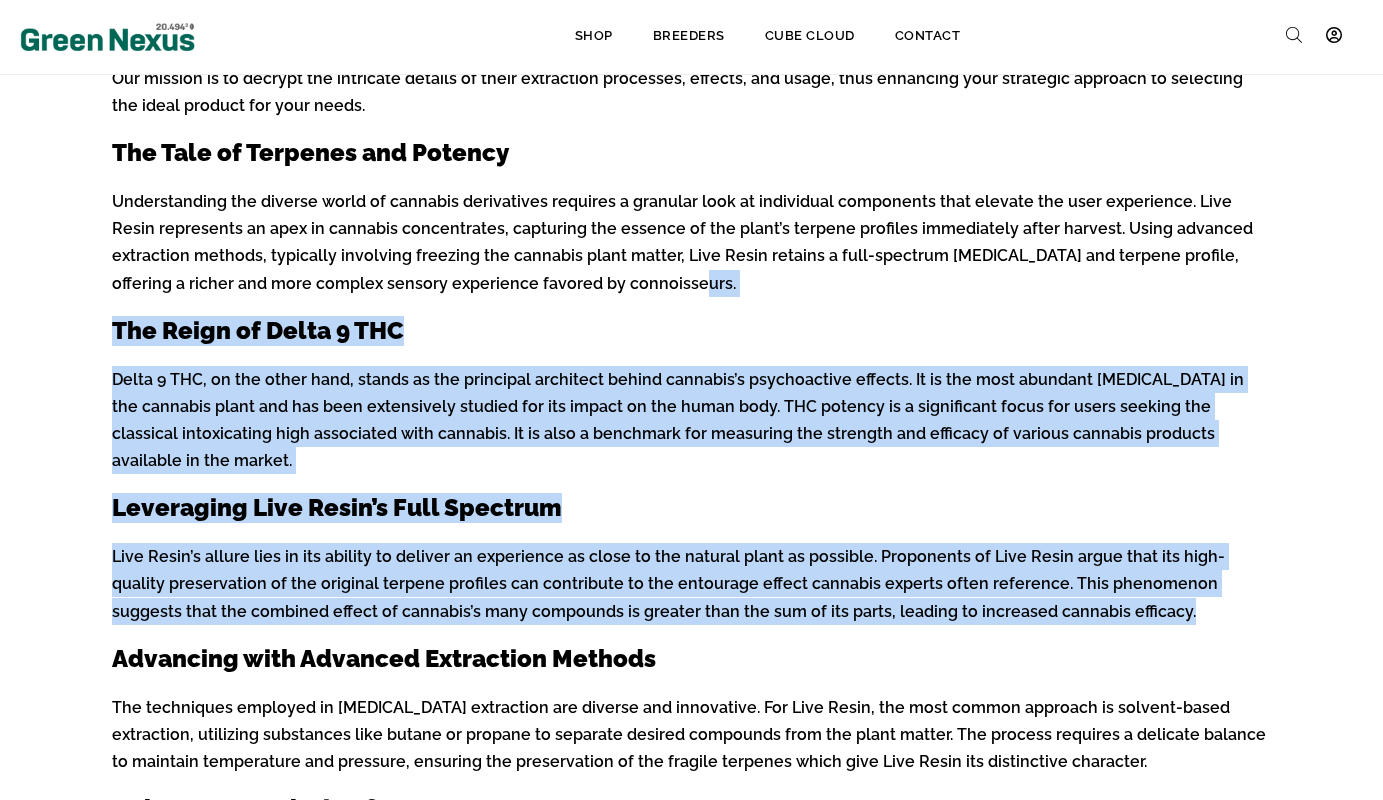 click on "Table of Contents
Toggle
Understanding Live Resin and Delta 9 THC The Tale of Terpenes and Potency The Reign of Delta 9 THC Leveraging Live Resin’s Full Spectrum Advancing with Advanced Extraction Methods Delta 9 THC Isolation for Potency Ecommerce Paving the Way for Cannabis Accessibility Innovation and Demand in the Cannabis Industry User Preferences and Regulatory Compliance
Understanding Live Resin and Delta 9 THC
Navigating the complex terrain of cannabis derivatives, users must distinguish between Live Resin and Delta 9 THC to maximize their botanical conquest. This article stands as a crucial directive for discerning enthusiasts eager to understand the nuanced differences between the potent live resin, a concentrate bursting with unparalleled terpene profiles, and Delta 9 THC, the primary psychoactive compound in cannabis.
The Tale of Terpenes and Potency
The Reign of Delta 9 THC
Leveraging Live Resin’s Full Spectrum
Advancing with Advanced Extraction Methods" at bounding box center (692, 585) 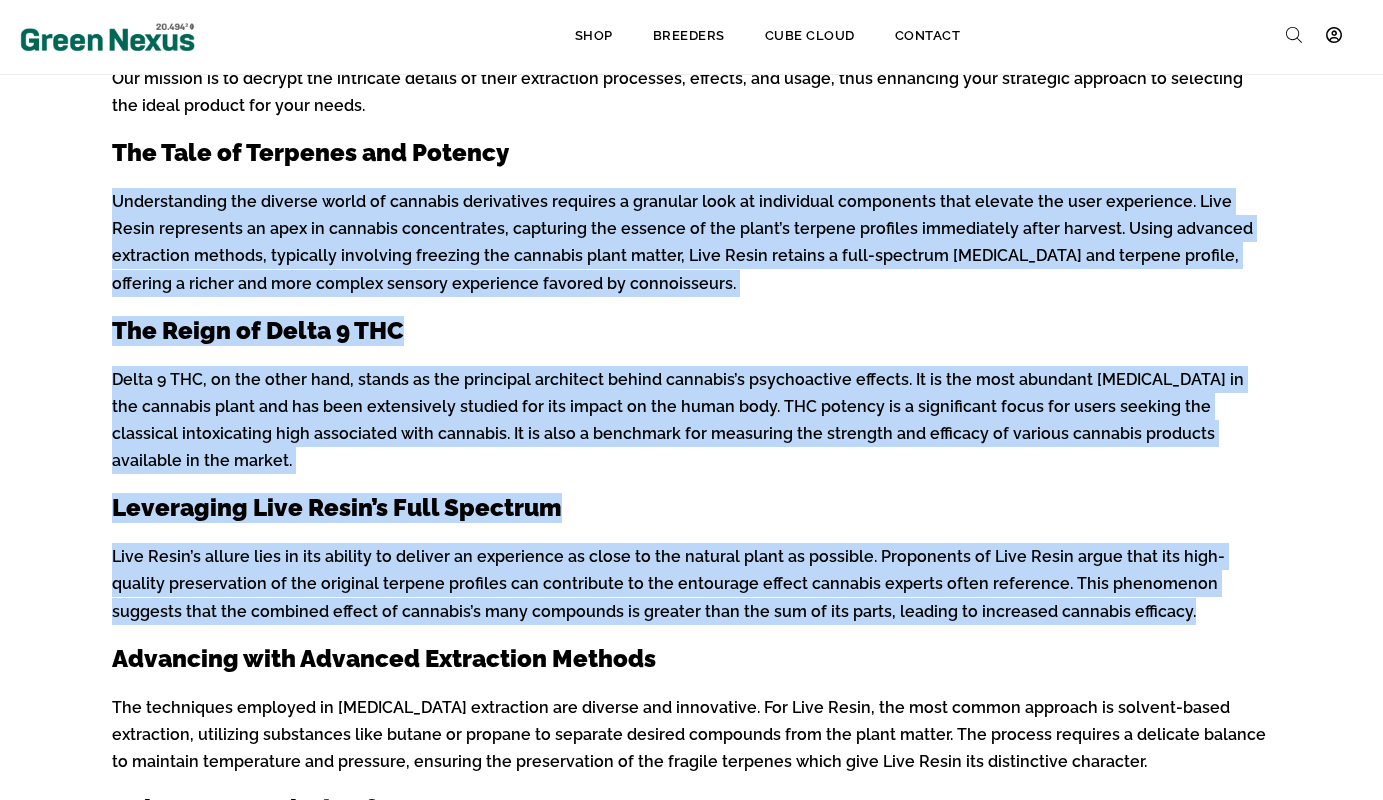 drag, startPoint x: 720, startPoint y: 163, endPoint x: 836, endPoint y: 586, distance: 438.61716 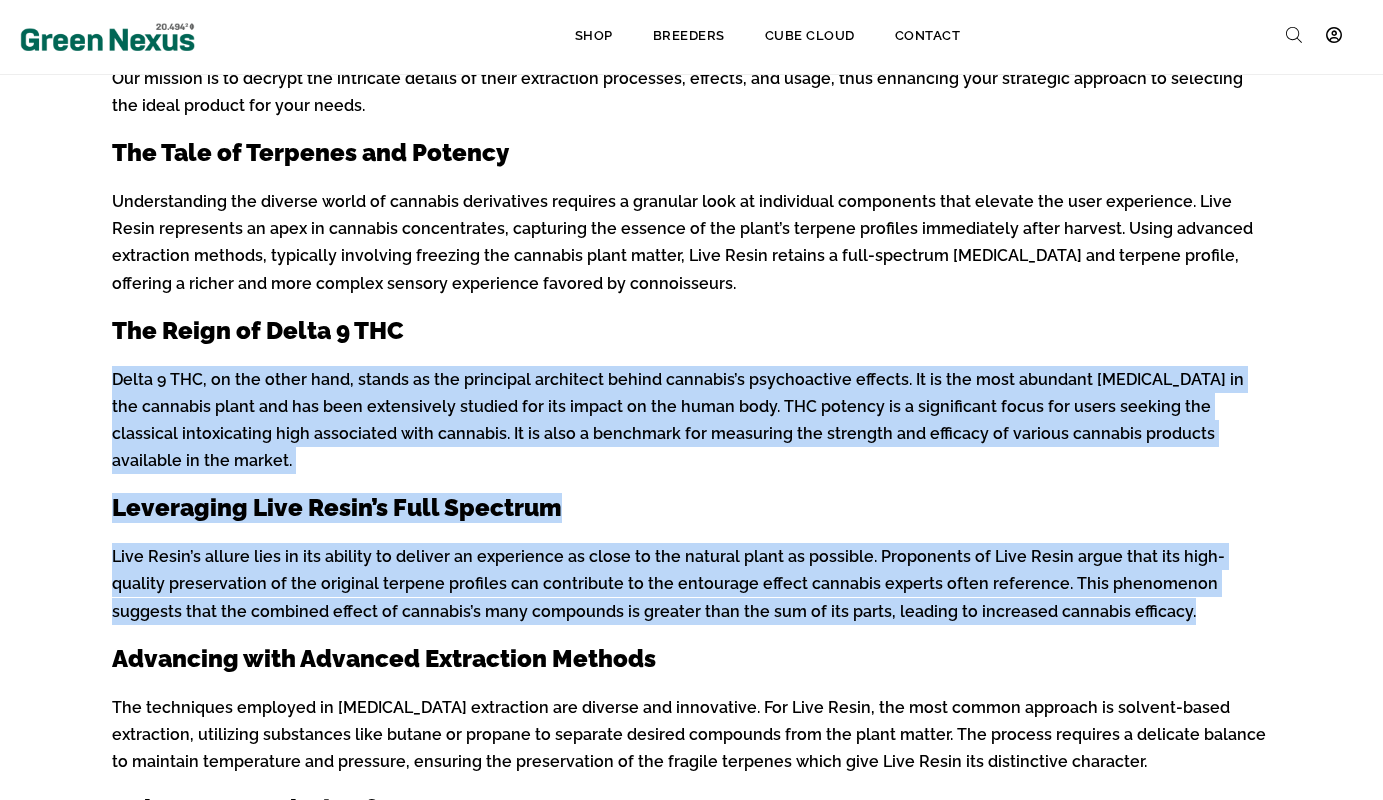 drag, startPoint x: 811, startPoint y: 594, endPoint x: 759, endPoint y: 338, distance: 261.22787 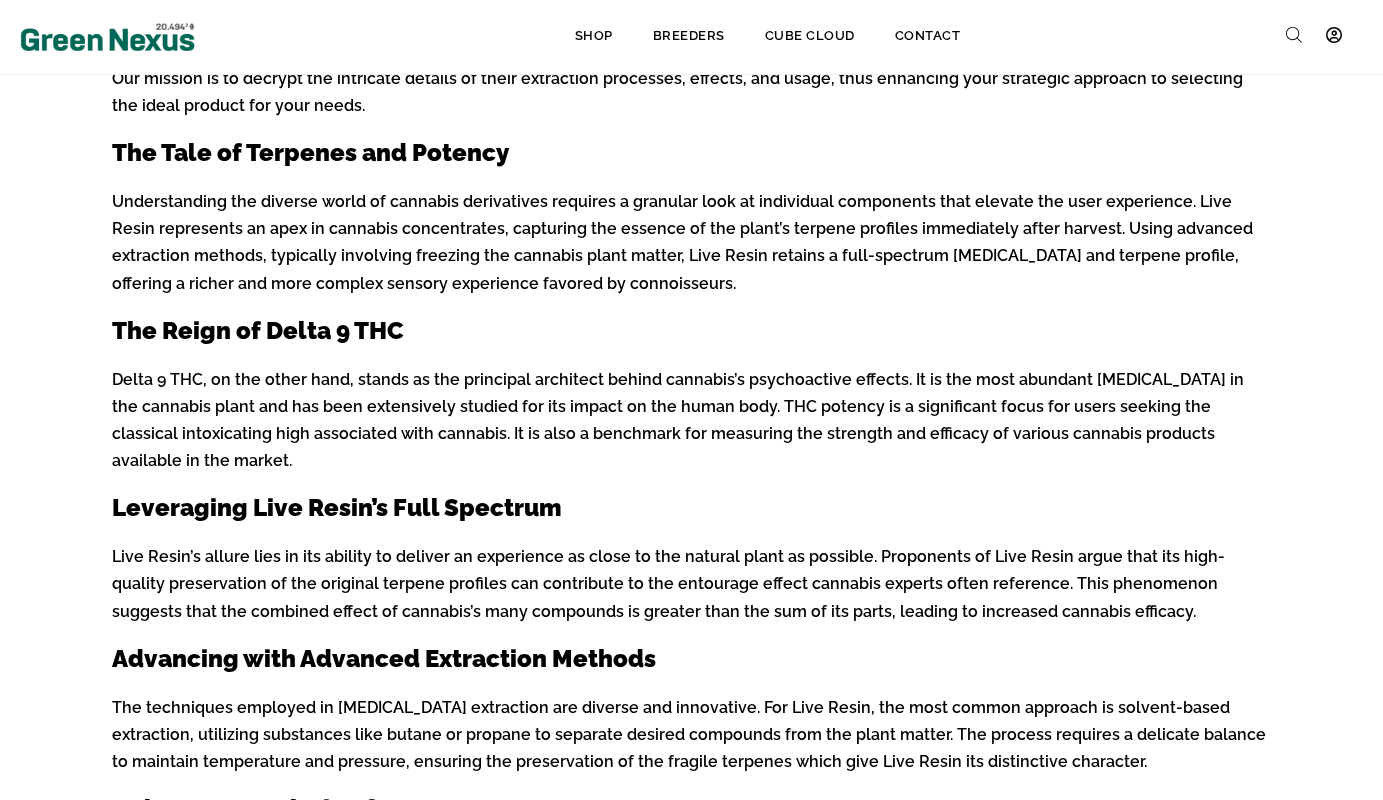 drag, startPoint x: 763, startPoint y: 341, endPoint x: 771, endPoint y: 269, distance: 72.443085 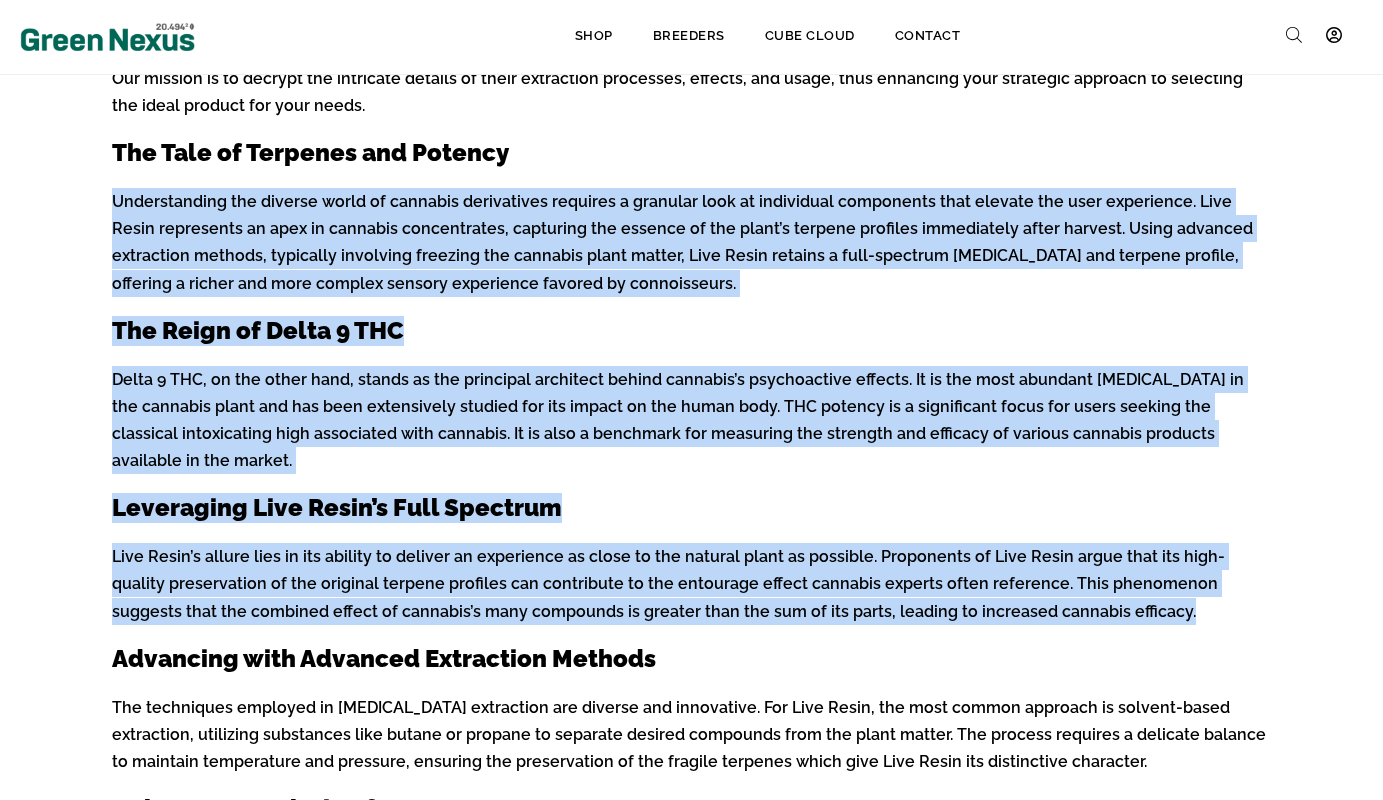 drag, startPoint x: 579, startPoint y: 306, endPoint x: 866, endPoint y: 598, distance: 409.43008 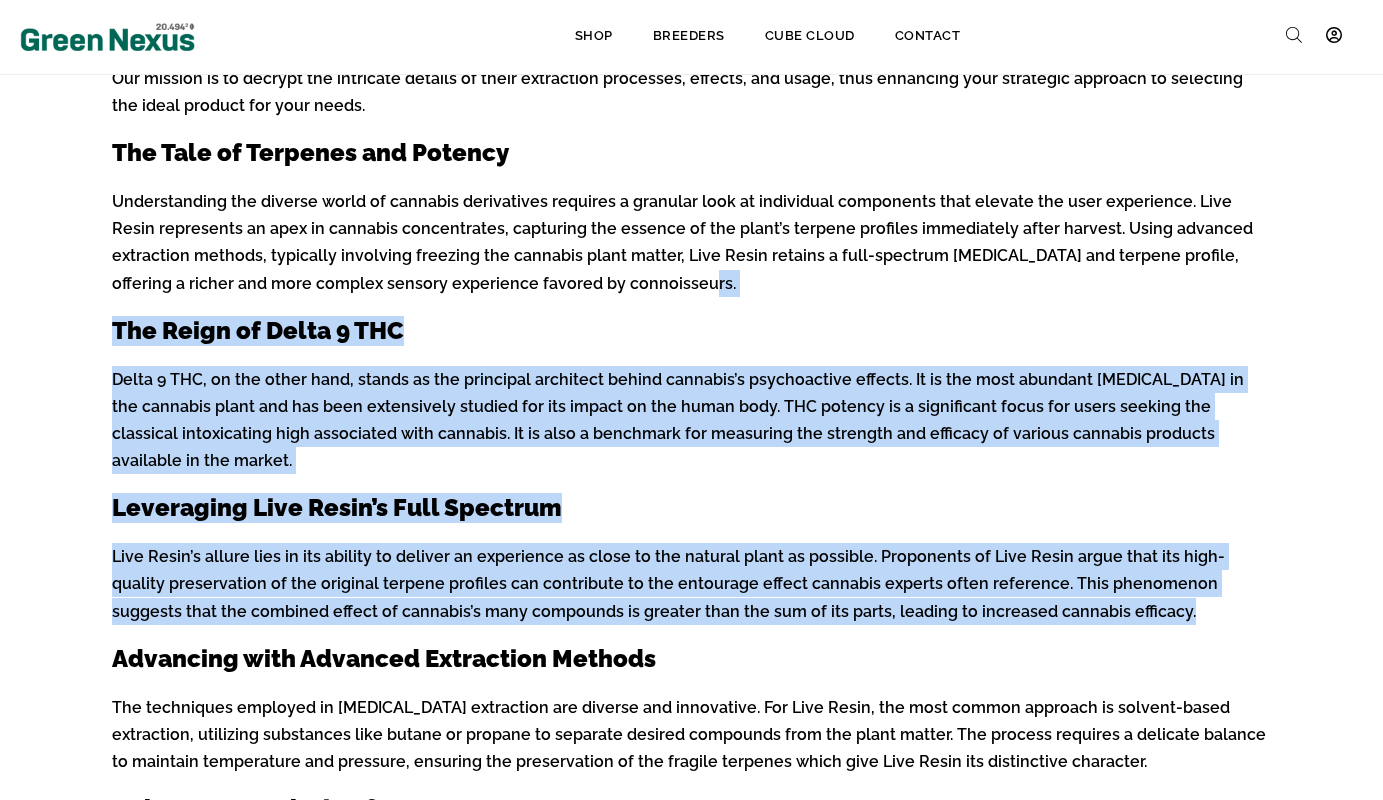 drag, startPoint x: 804, startPoint y: 470, endPoint x: 780, endPoint y: 290, distance: 181.59296 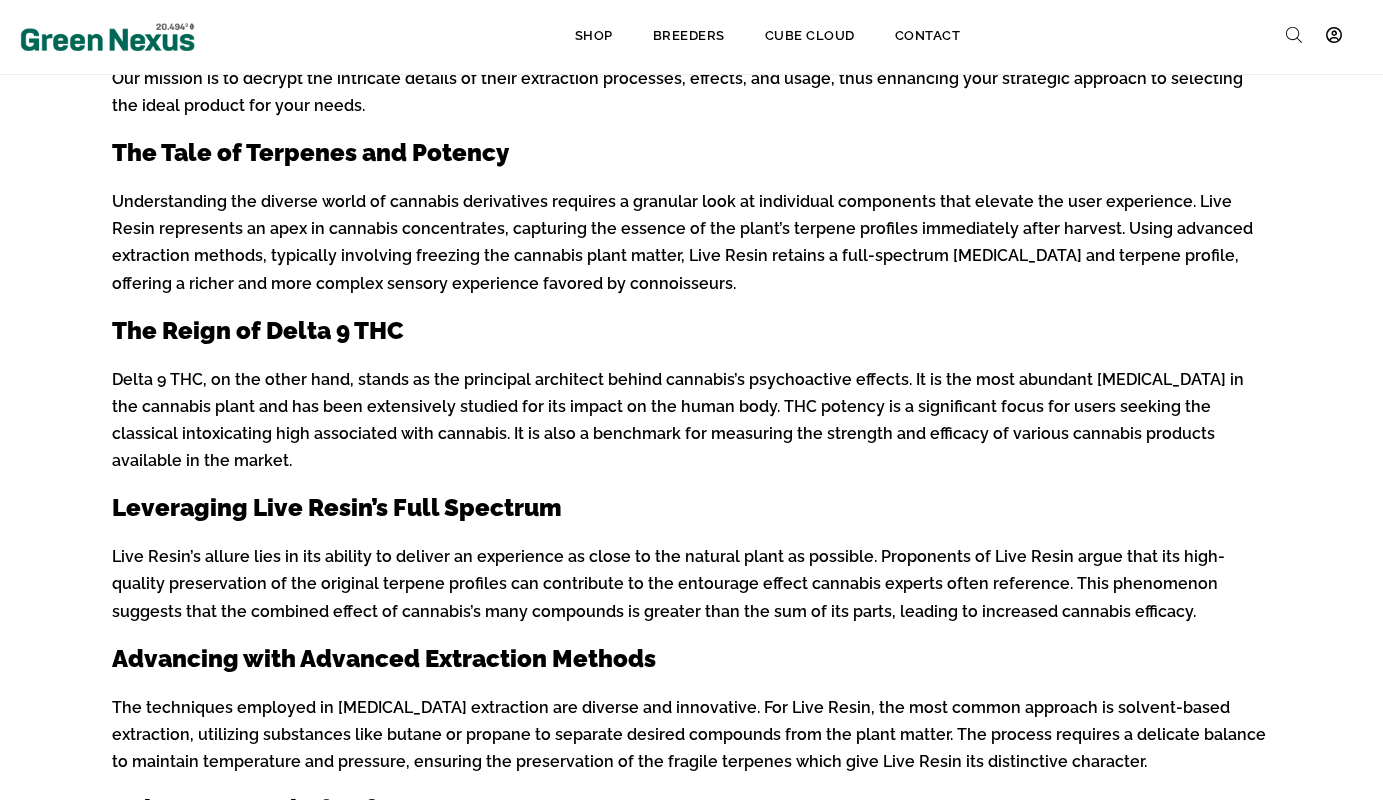 click on "Understanding the diverse world of cannabis derivatives requires a granular look at individual components that elevate the user experience. Live Resin represents an apex in cannabis concentrates, capturing the essence of the plant’s terpene profiles immediately after harvest. Using advanced extraction methods, typically involving freezing the cannabis plant matter, Live Resin retains a full-spectrum [MEDICAL_DATA] and terpene profile, offering a richer and more complex sensory experience favored by connoisseurs." at bounding box center (692, 242) 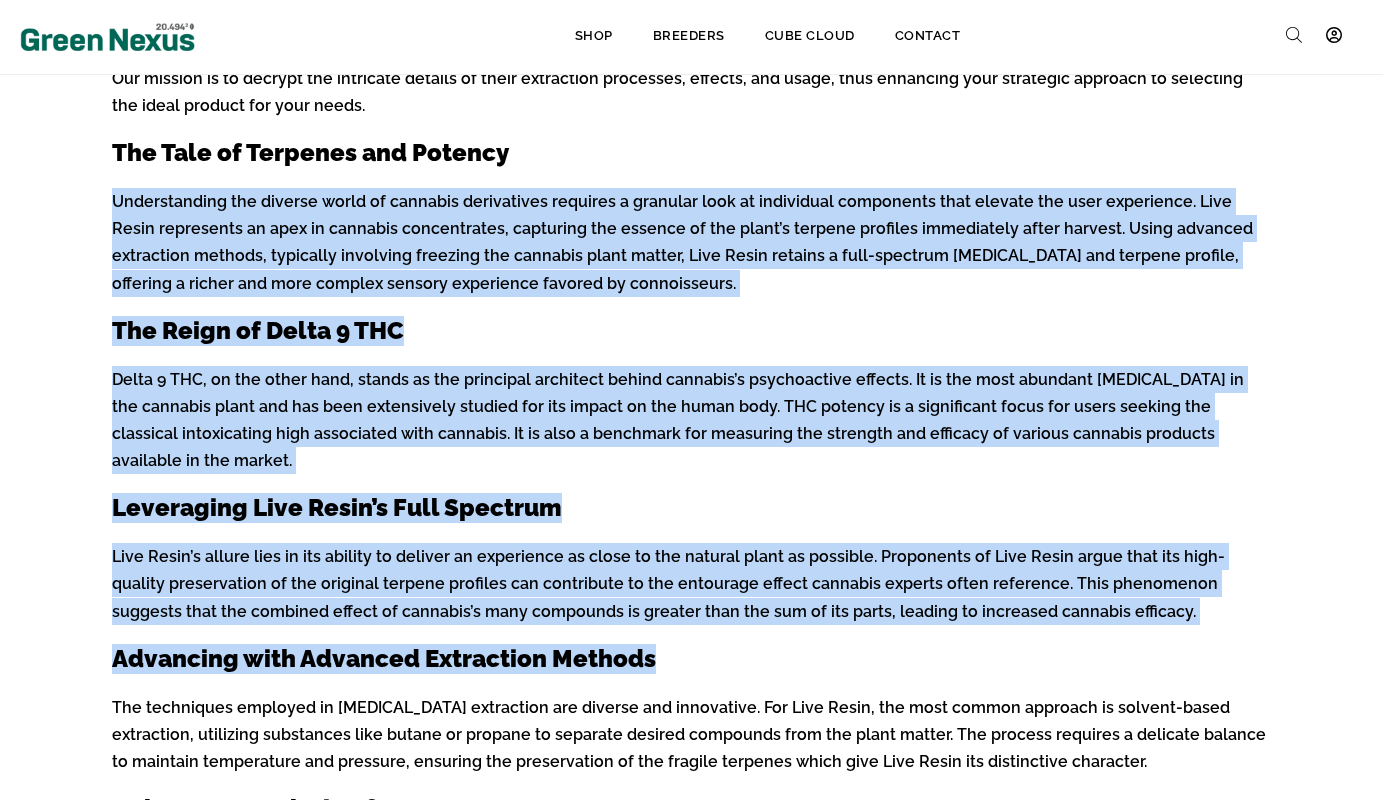 drag, startPoint x: 659, startPoint y: 150, endPoint x: 895, endPoint y: 620, distance: 525.92395 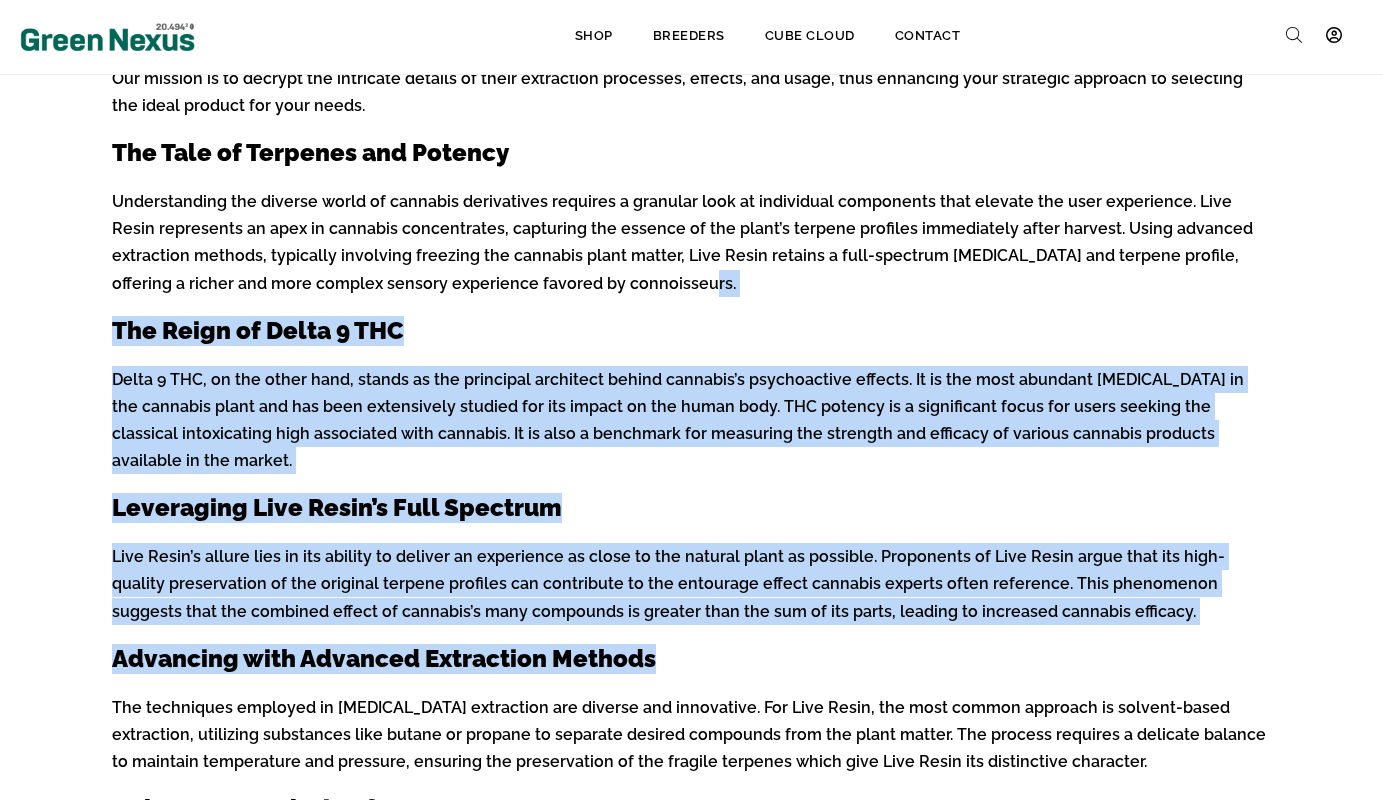 drag, startPoint x: 866, startPoint y: 596, endPoint x: 731, endPoint y: 229, distance: 391.0422 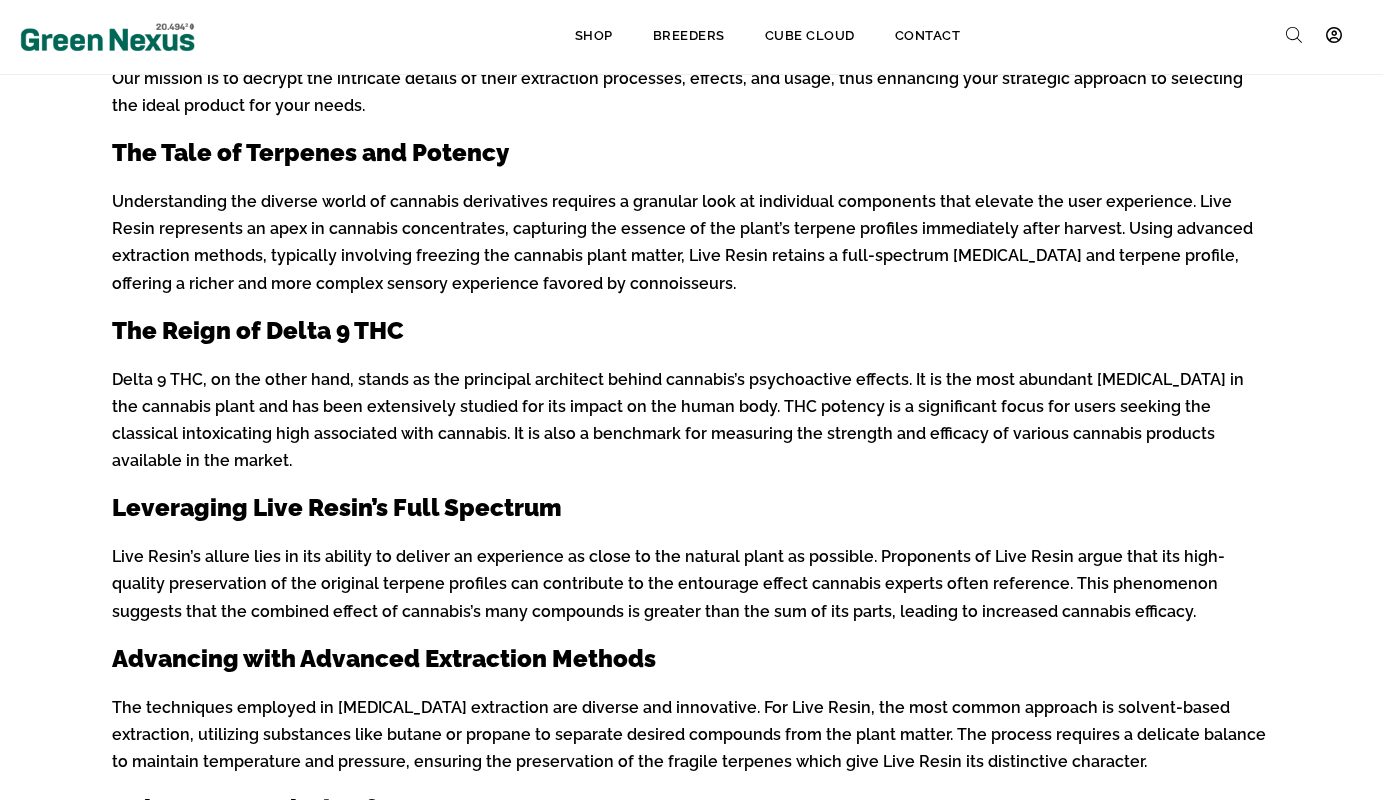 click on "Understanding the diverse world of cannabis derivatives requires a granular look at individual components that elevate the user experience. Live Resin represents an apex in cannabis concentrates, capturing the essence of the plant’s terpene profiles immediately after harvest. Using advanced extraction methods, typically involving freezing the cannabis plant matter, Live Resin retains a full-spectrum [MEDICAL_DATA] and terpene profile, offering a richer and more complex sensory experience favored by connoisseurs." at bounding box center (692, 242) 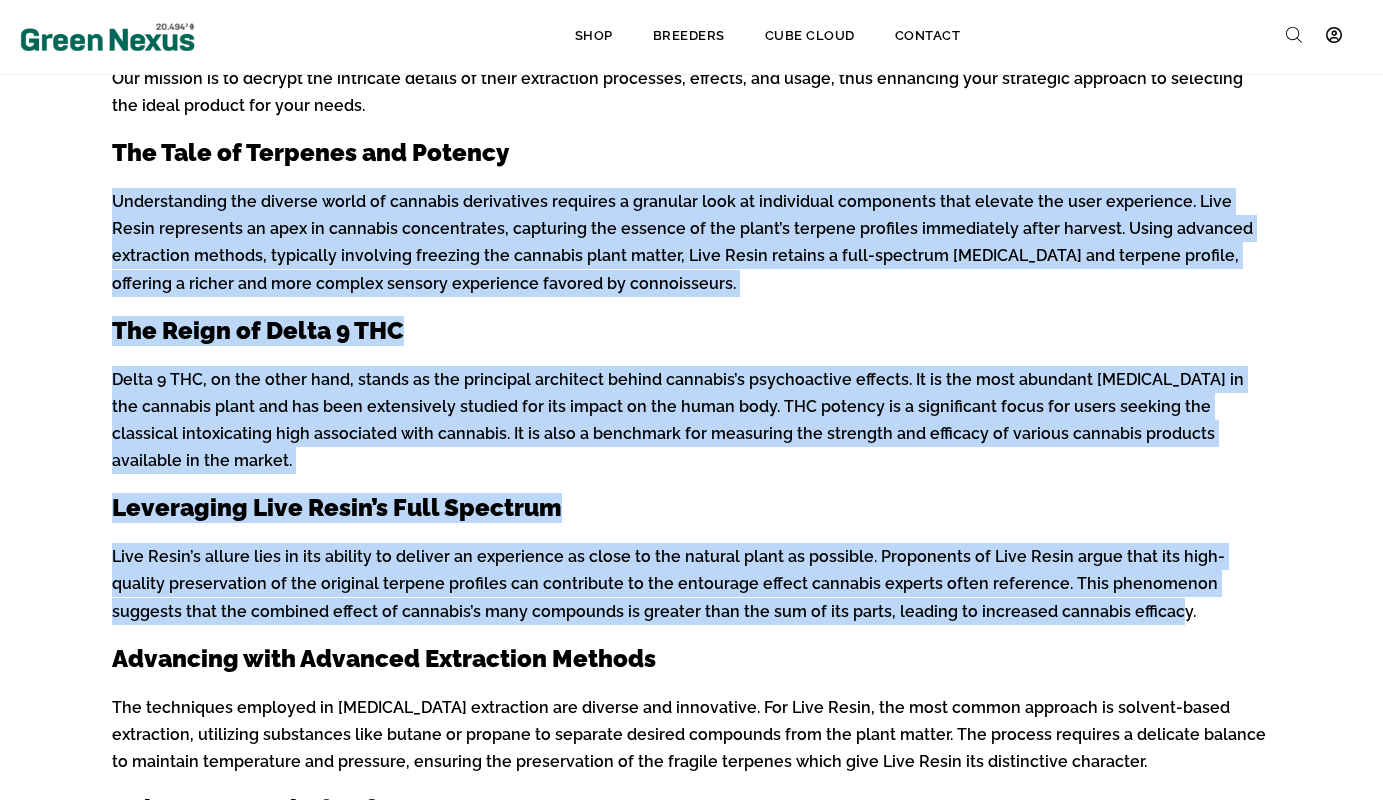 drag, startPoint x: 698, startPoint y: 539, endPoint x: 731, endPoint y: 606, distance: 74.68601 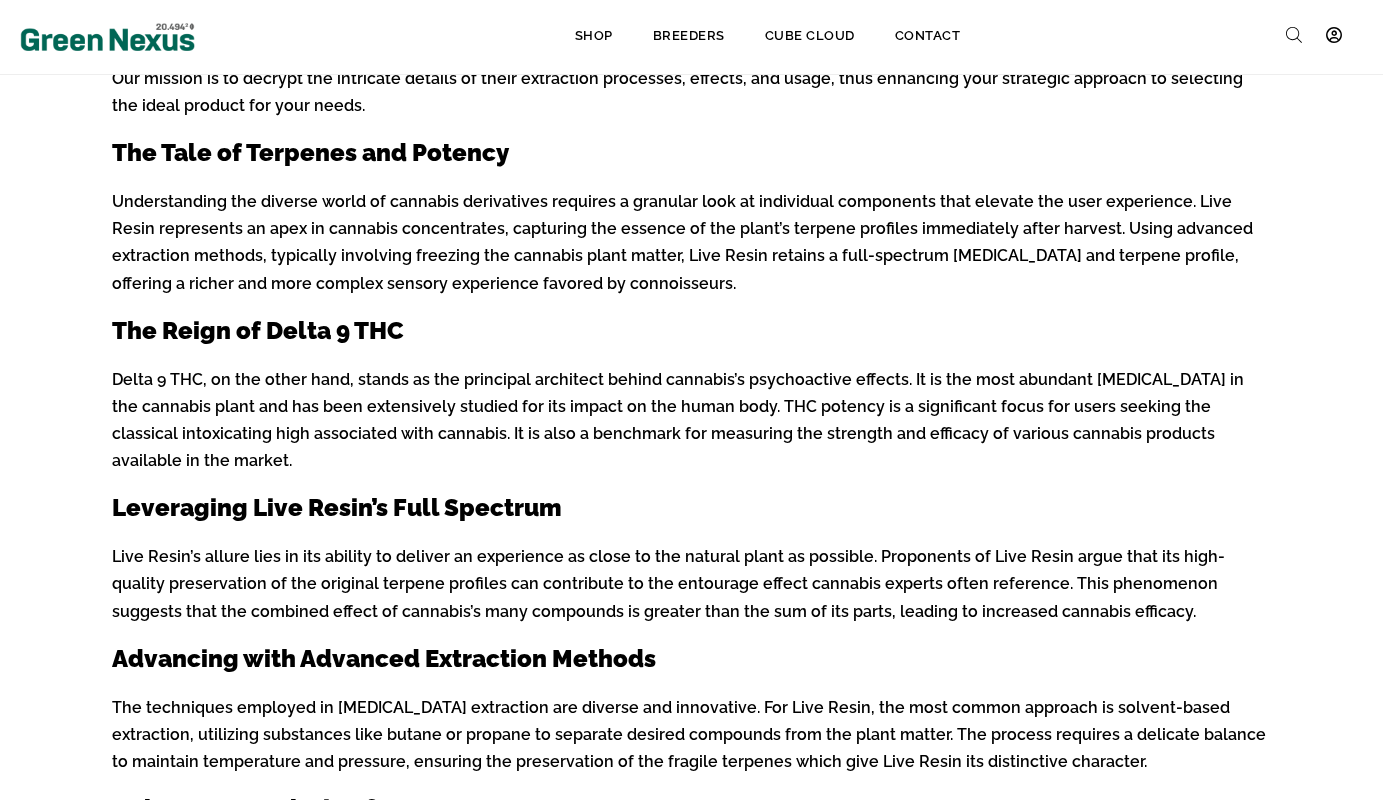click on "Advancing with Advanced Extraction Methods" at bounding box center [692, 659] 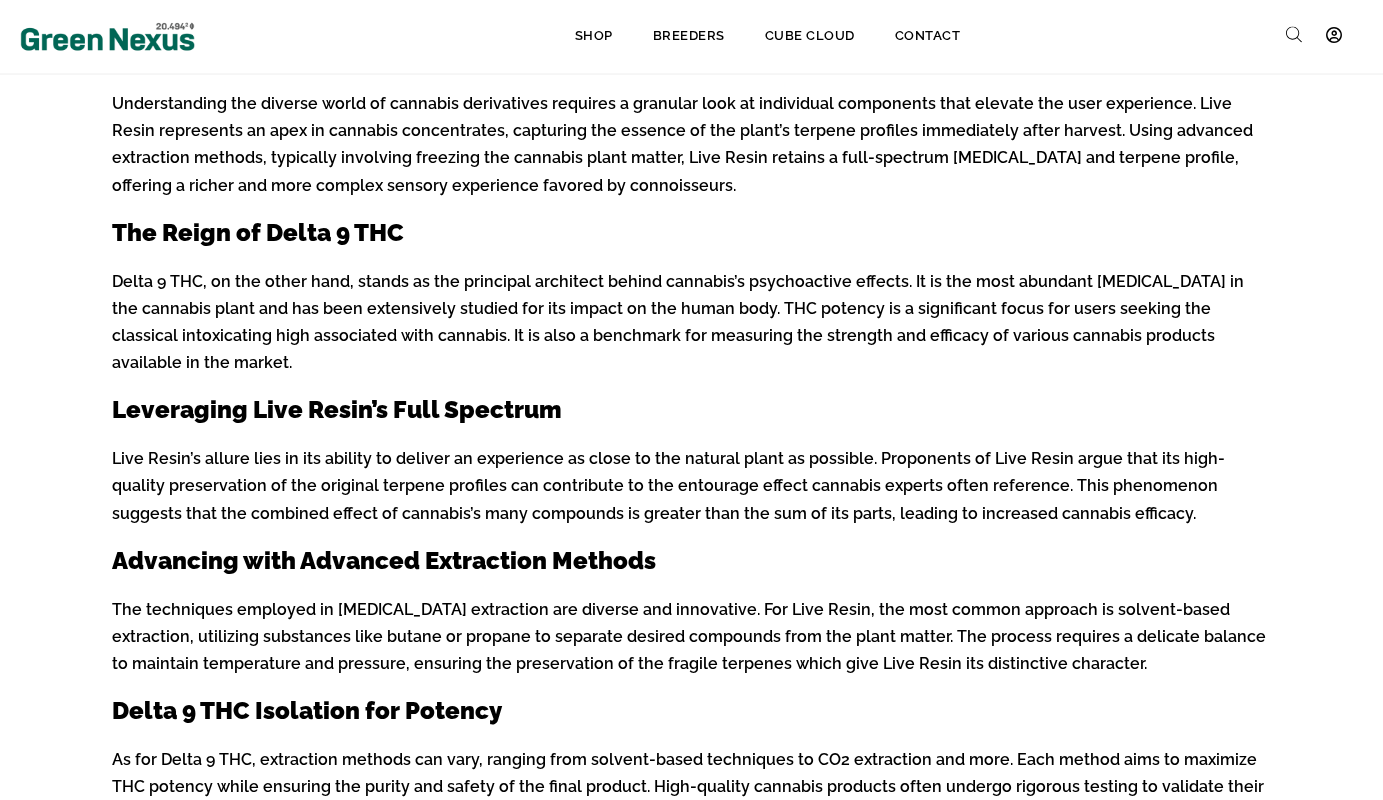 scroll, scrollTop: 816, scrollLeft: 0, axis: vertical 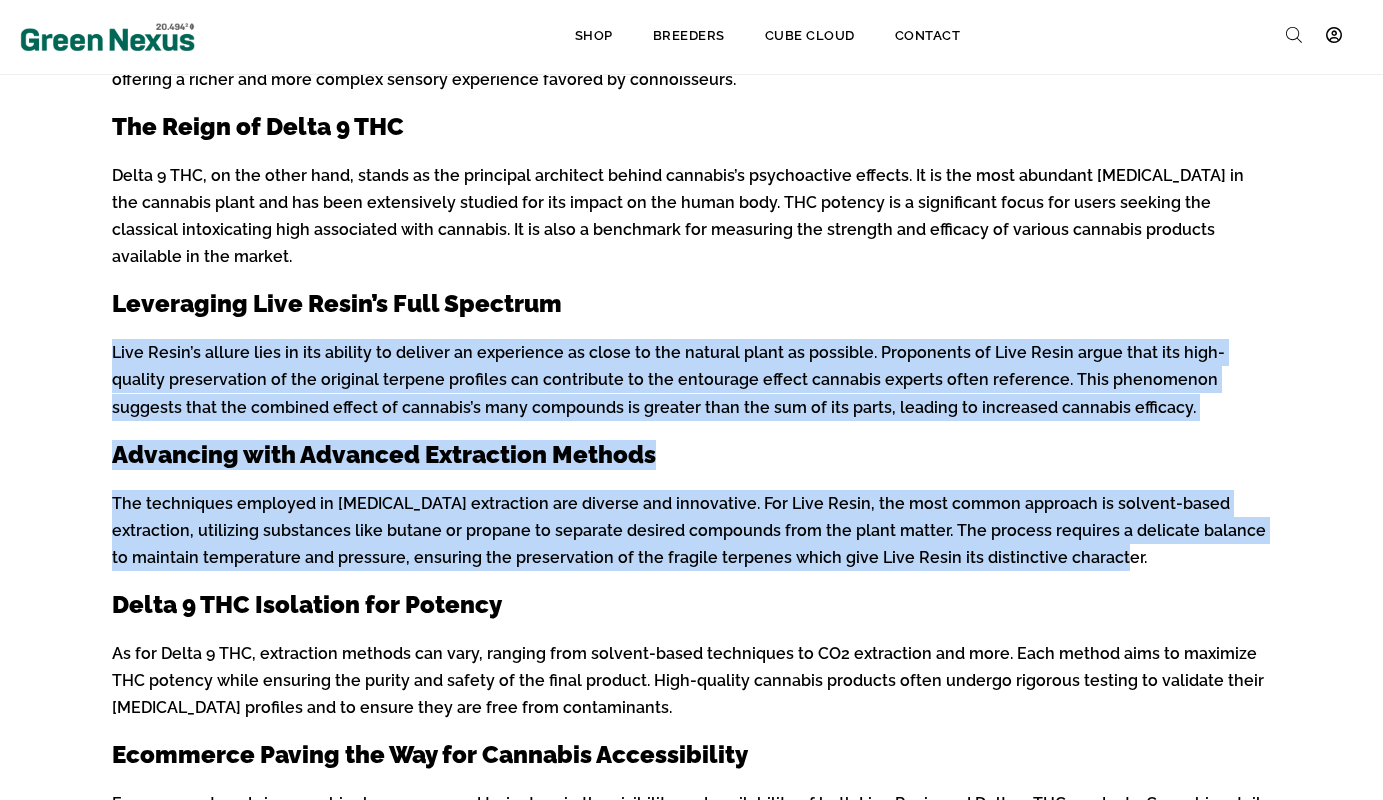 drag, startPoint x: 780, startPoint y: 480, endPoint x: 670, endPoint y: 264, distance: 242.39636 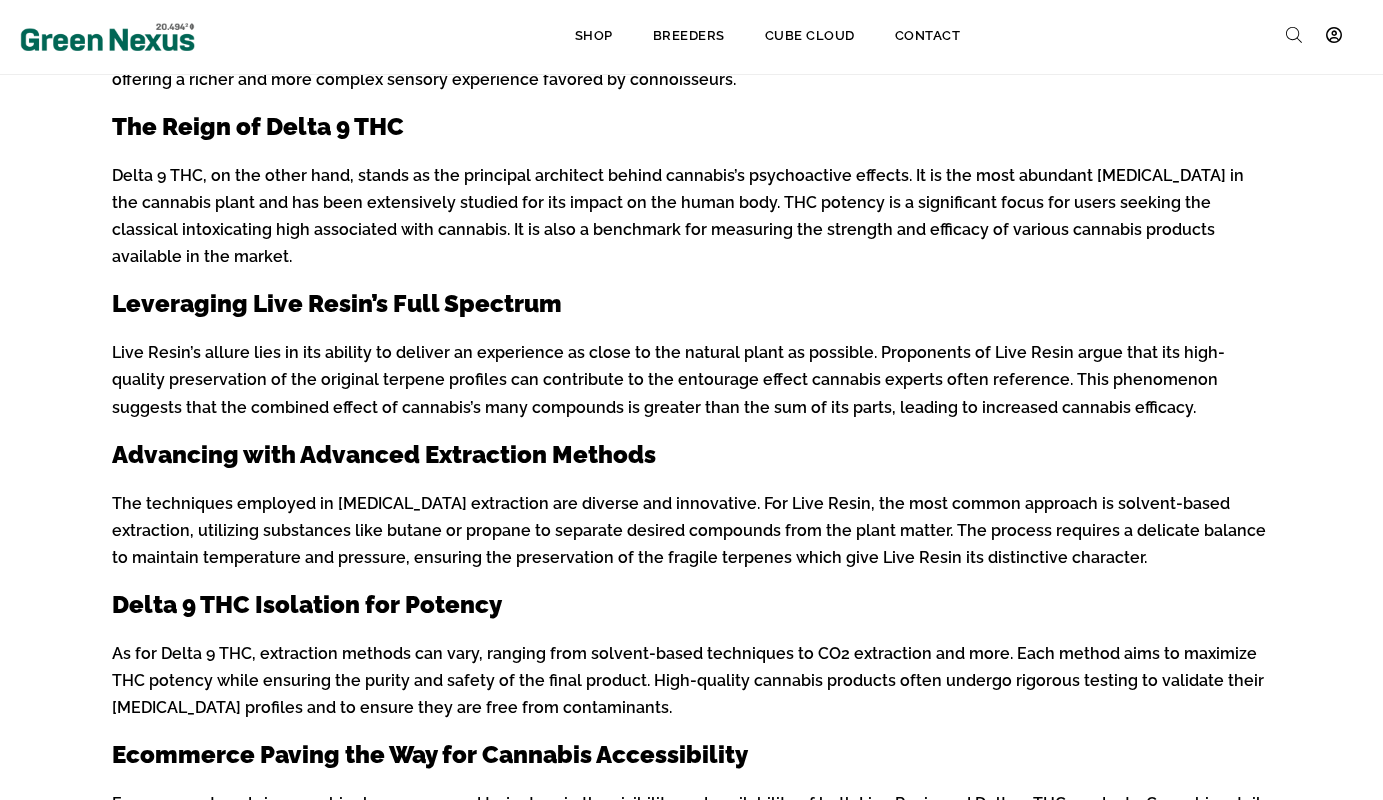 click on "Leveraging Live Resin’s Full Spectrum" at bounding box center (692, 304) 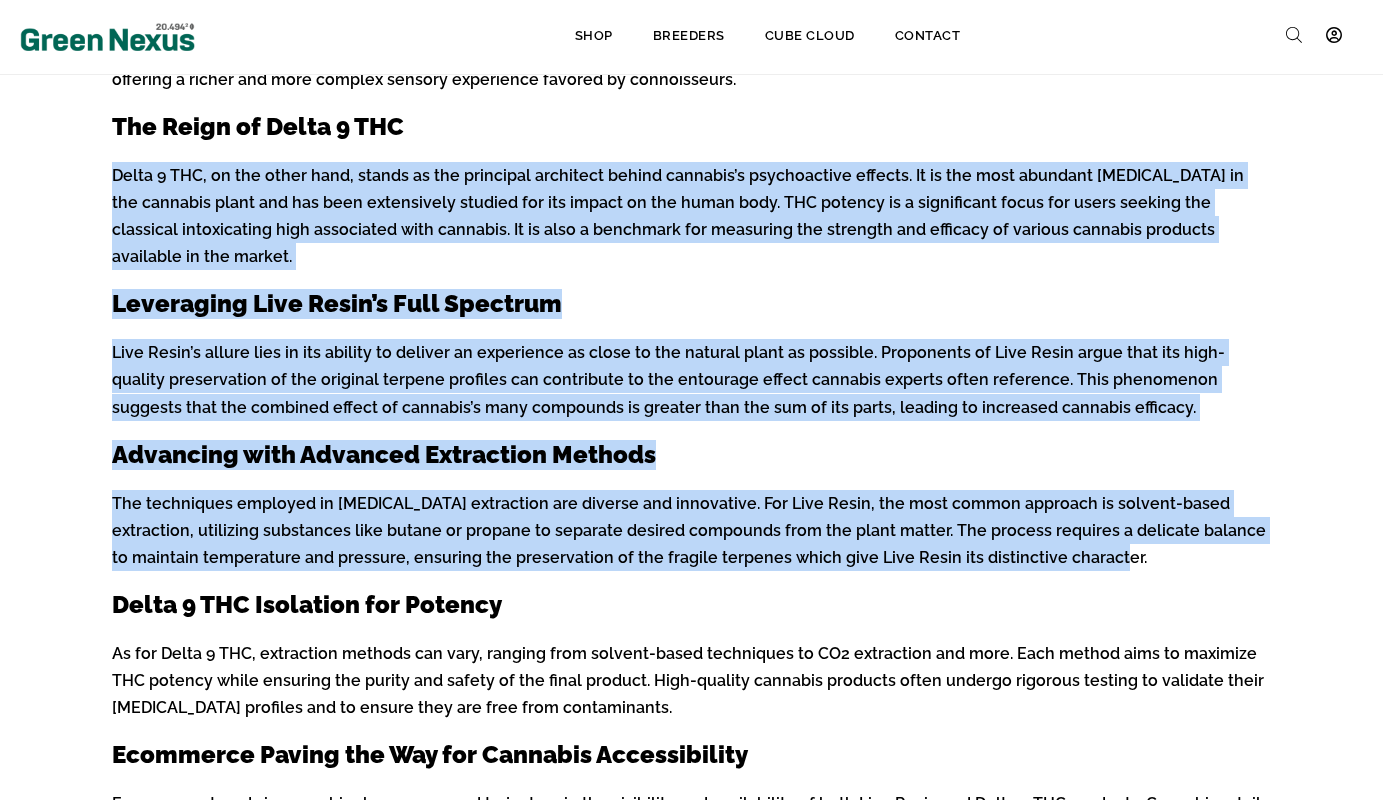 drag, startPoint x: 624, startPoint y: 149, endPoint x: 795, endPoint y: 545, distance: 431.34326 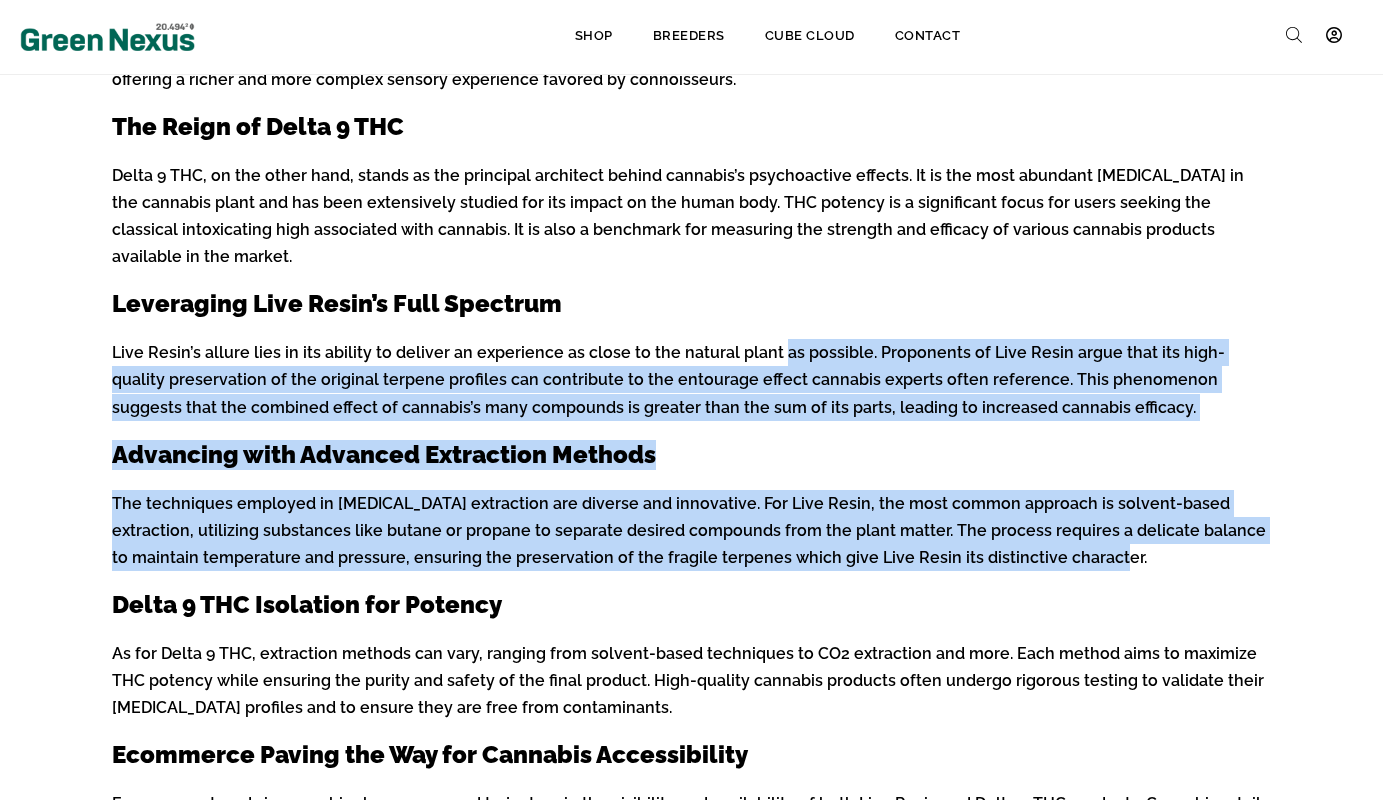 drag, startPoint x: 795, startPoint y: 544, endPoint x: 692, endPoint y: 268, distance: 294.59293 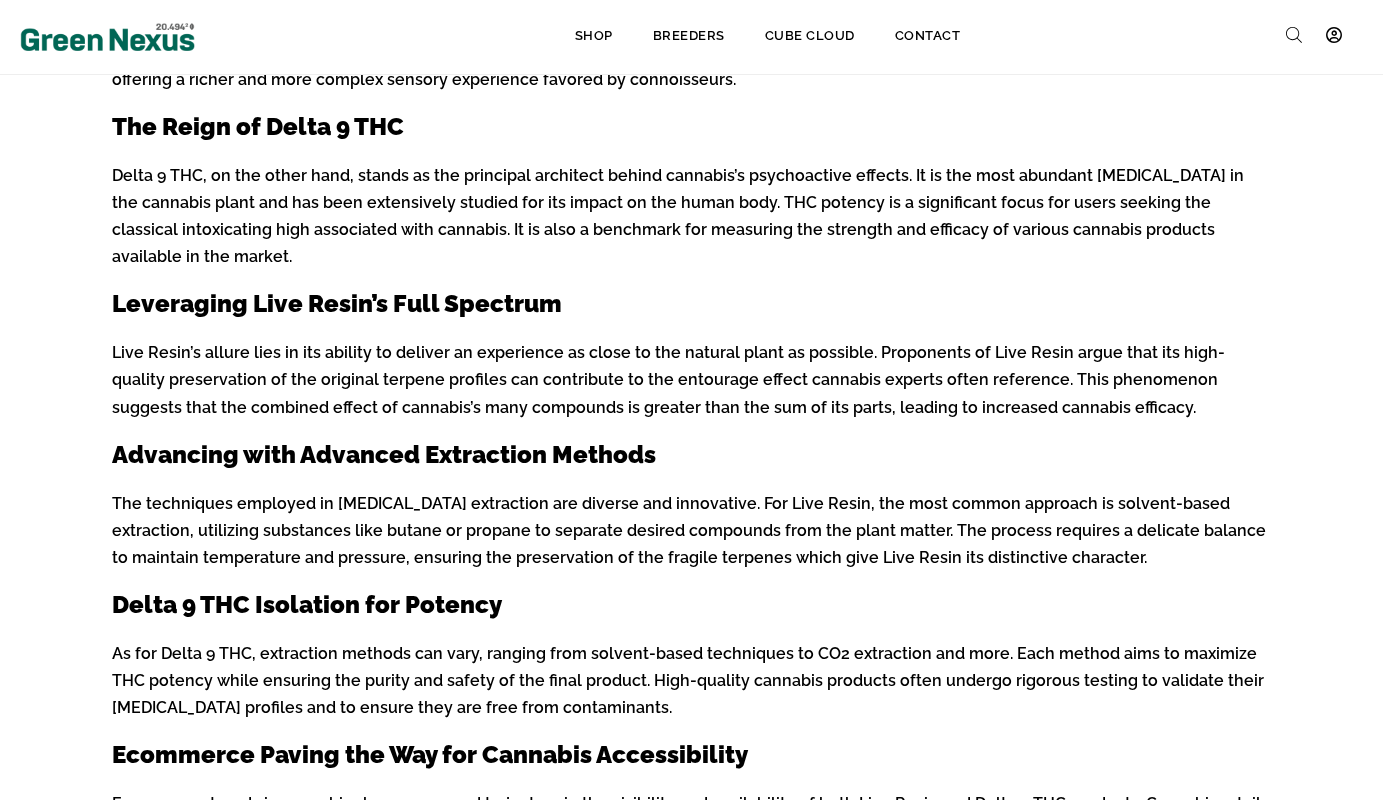 click on "Delta 9 THC, on the other hand, stands as the principal architect behind cannabis’s psychoactive effects. It is the most abundant [MEDICAL_DATA] in the cannabis plant and has been extensively studied for its impact on the human body. THC potency is a significant focus for users seeking the classical intoxicating high associated with cannabis. It is also a benchmark for measuring the strength and efficacy of various cannabis products available in the market." at bounding box center (692, 216) 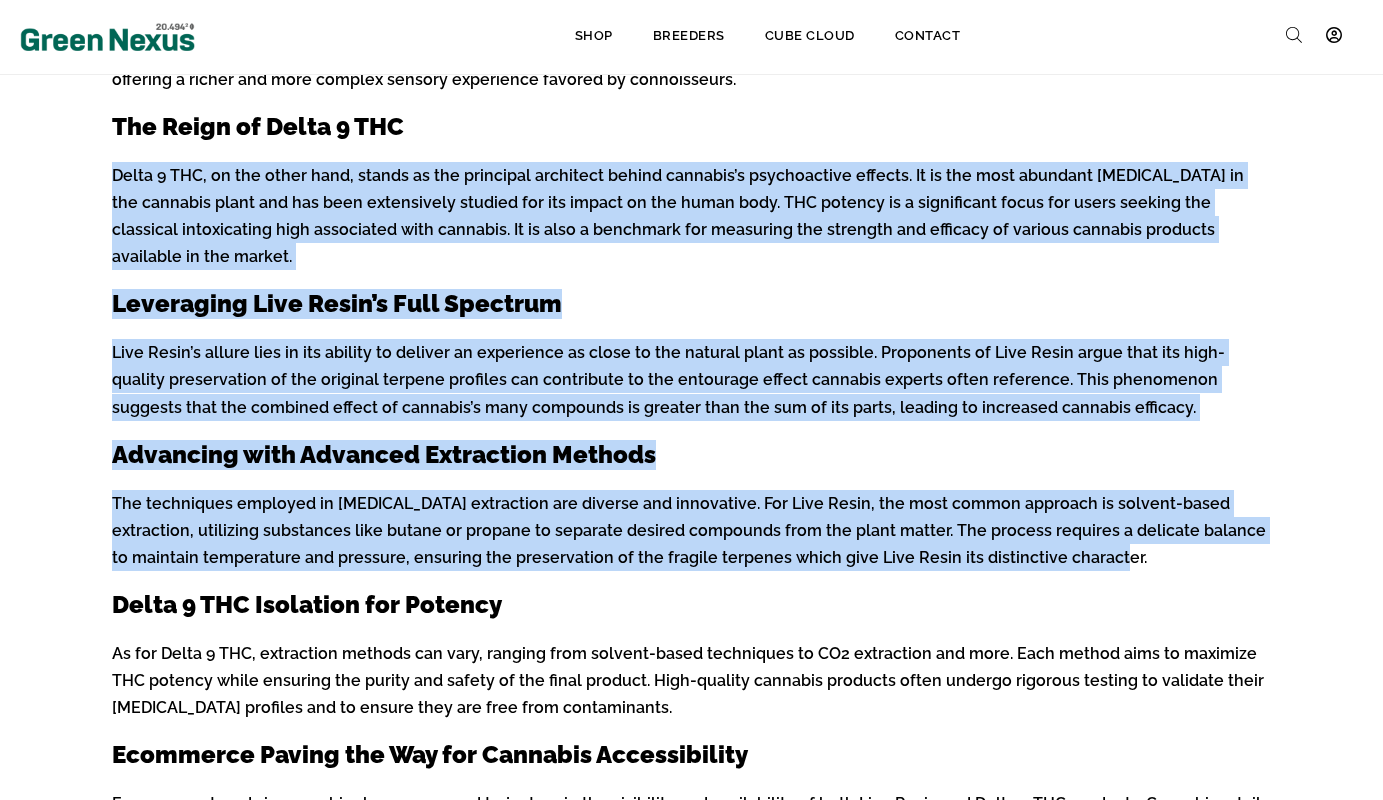 drag, startPoint x: 754, startPoint y: 380, endPoint x: 823, endPoint y: 523, distance: 158.77657 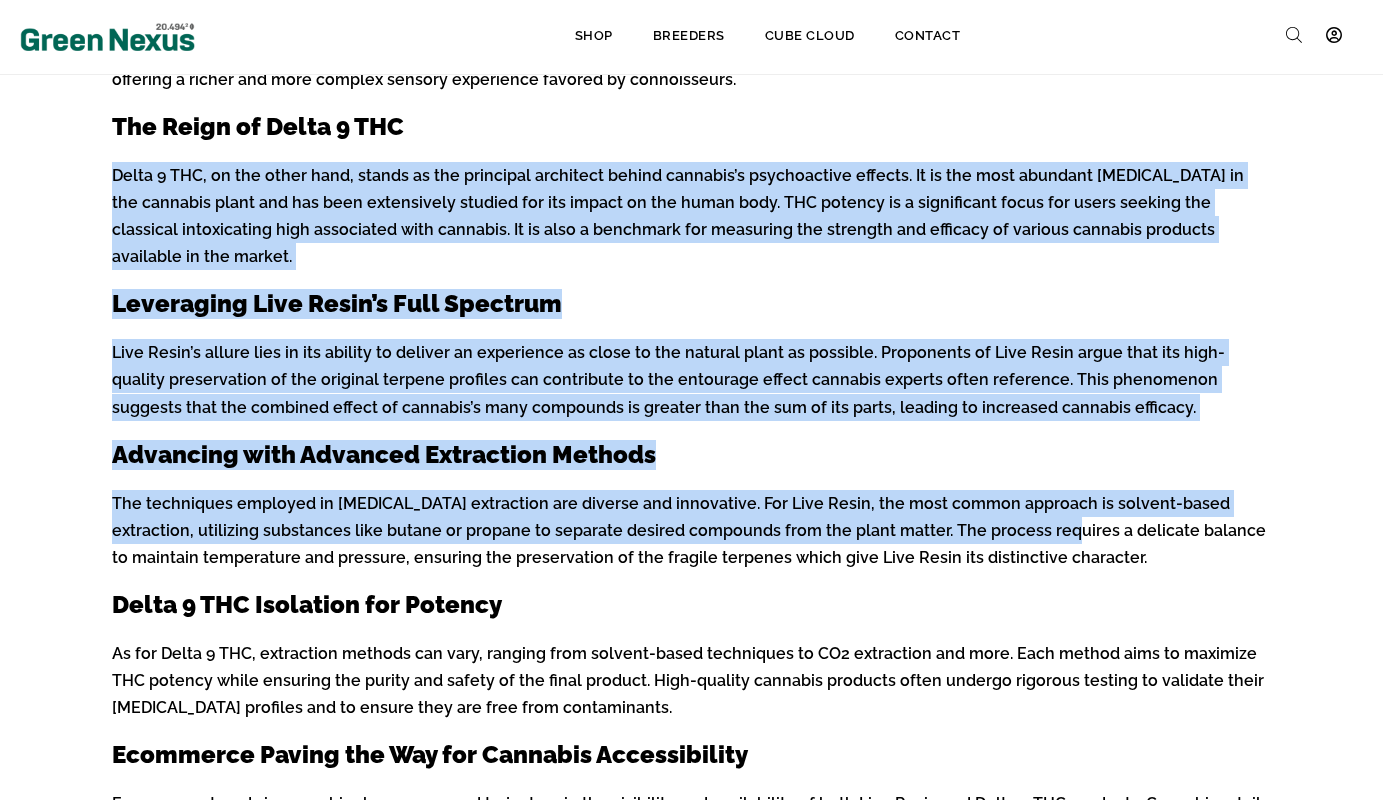 drag, startPoint x: 608, startPoint y: 155, endPoint x: 843, endPoint y: 506, distance: 422.40503 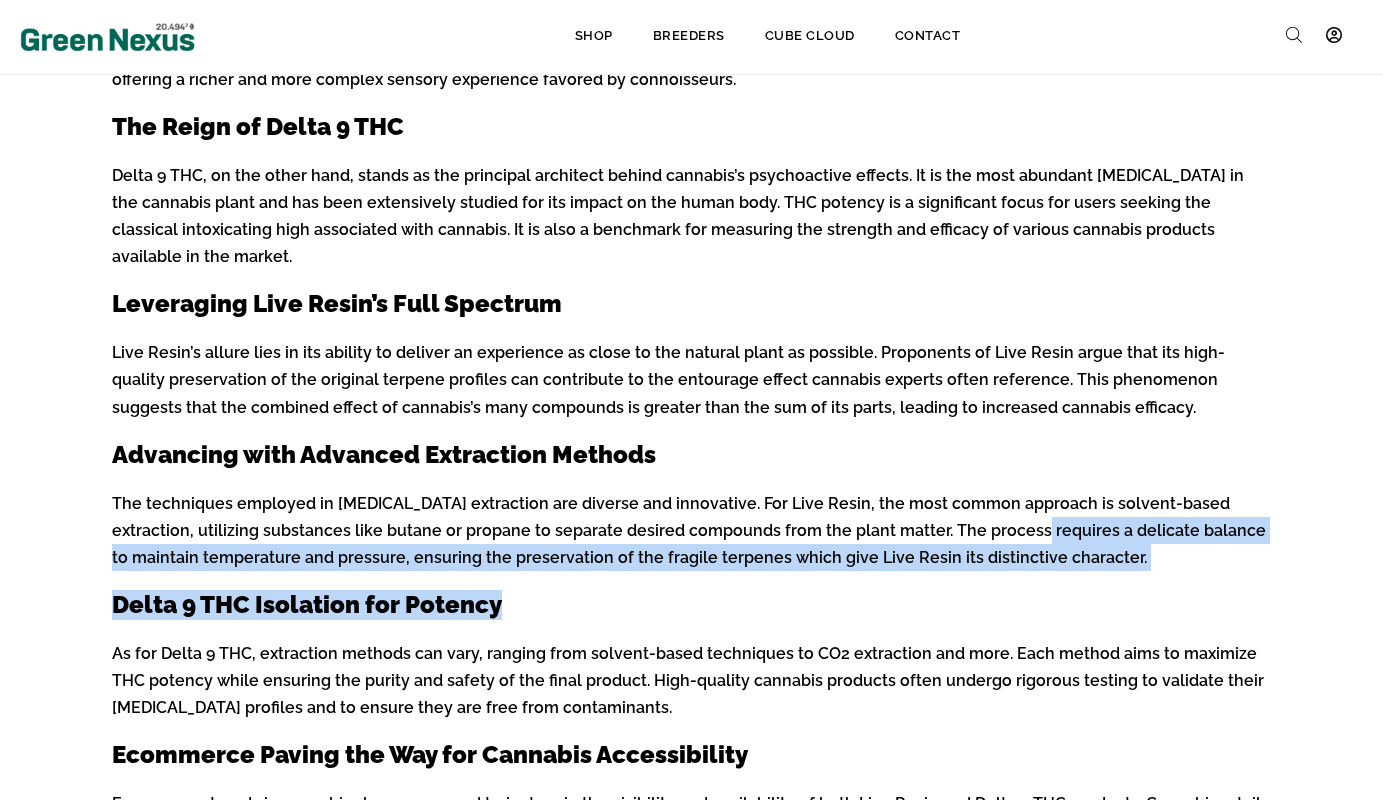 click on "Table of Contents
Toggle
Understanding Live Resin and Delta 9 THC The Tale of Terpenes and Potency The Reign of Delta 9 THC Leveraging Live Resin’s Full Spectrum Advancing with Advanced Extraction Methods Delta 9 THC Isolation for Potency Ecommerce Paving the Way for Cannabis Accessibility Innovation and Demand in the Cannabis Industry User Preferences and Regulatory Compliance
Understanding Live Resin and Delta 9 THC
Navigating the complex terrain of cannabis derivatives, users must distinguish between Live Resin and Delta 9 THC to maximize their botanical conquest. This article stands as a crucial directive for discerning enthusiasts eager to understand the nuanced differences between the potent live resin, a concentrate bursting with unparalleled terpene profiles, and Delta 9 THC, the primary psychoactive compound in cannabis.
The Tale of Terpenes and Potency
The Reign of Delta 9 THC
Leveraging Live Resin’s Full Spectrum
Advancing with Advanced Extraction Methods" at bounding box center [692, 381] 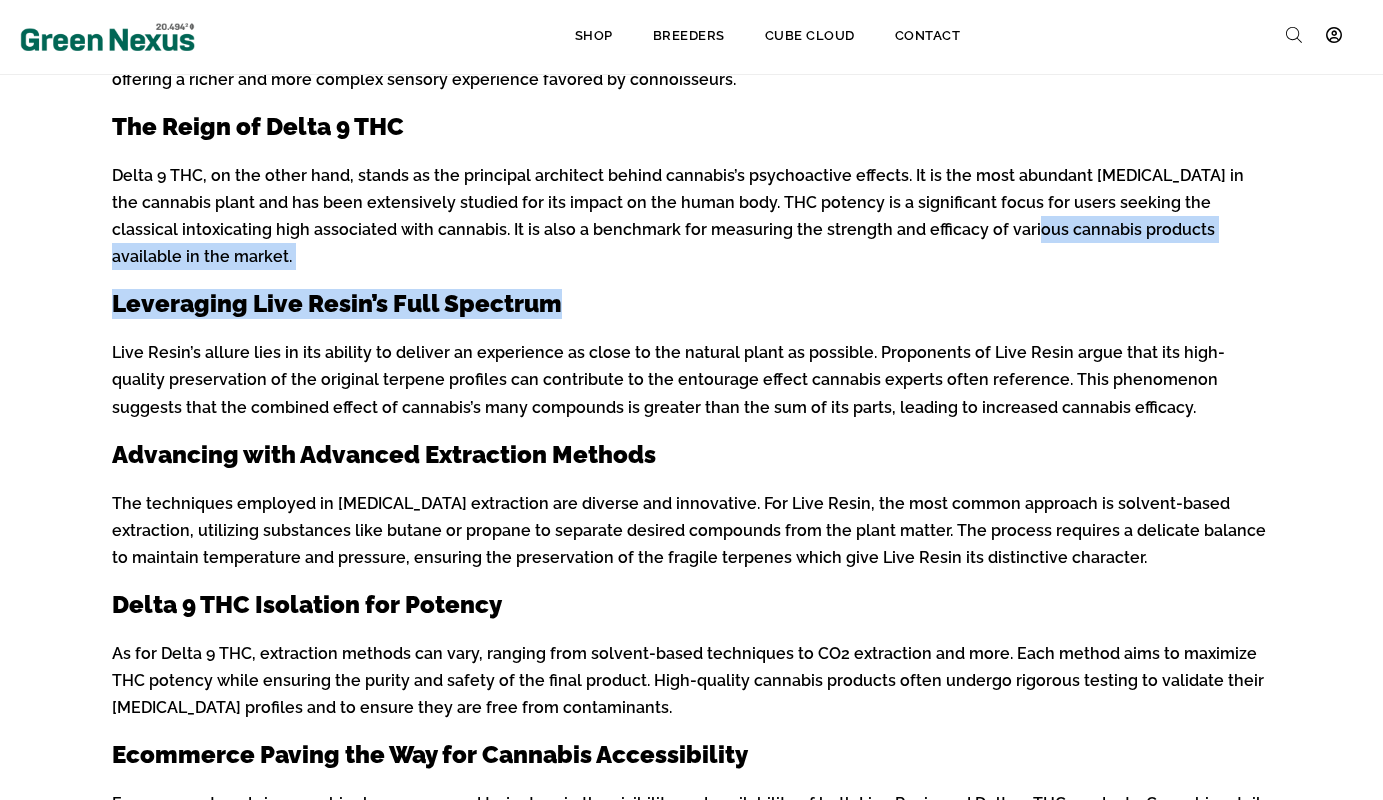 click on "Table of Contents
Toggle
Understanding Live Resin and Delta 9 THC The Tale of Terpenes and Potency The Reign of Delta 9 THC Leveraging Live Resin’s Full Spectrum Advancing with Advanced Extraction Methods Delta 9 THC Isolation for Potency Ecommerce Paving the Way for Cannabis Accessibility Innovation and Demand in the Cannabis Industry User Preferences and Regulatory Compliance
Understanding Live Resin and Delta 9 THC
Navigating the complex terrain of cannabis derivatives, users must distinguish between Live Resin and Delta 9 THC to maximize their botanical conquest. This article stands as a crucial directive for discerning enthusiasts eager to understand the nuanced differences between the potent live resin, a concentrate bursting with unparalleled terpene profiles, and Delta 9 THC, the primary psychoactive compound in cannabis.
The Tale of Terpenes and Potency
The Reign of Delta 9 THC
Leveraging Live Resin’s Full Spectrum
Advancing with Advanced Extraction Methods" at bounding box center [692, 381] 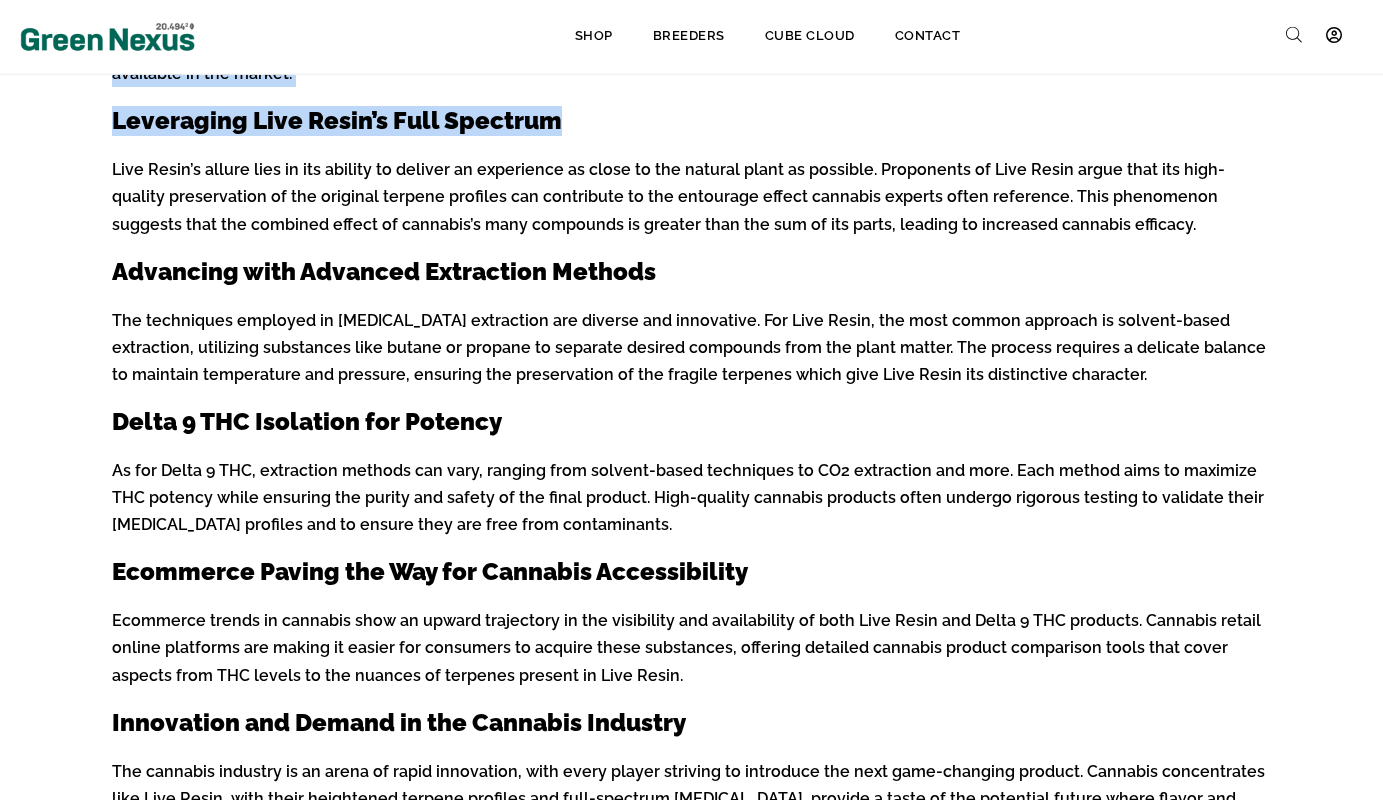 scroll, scrollTop: 1224, scrollLeft: 0, axis: vertical 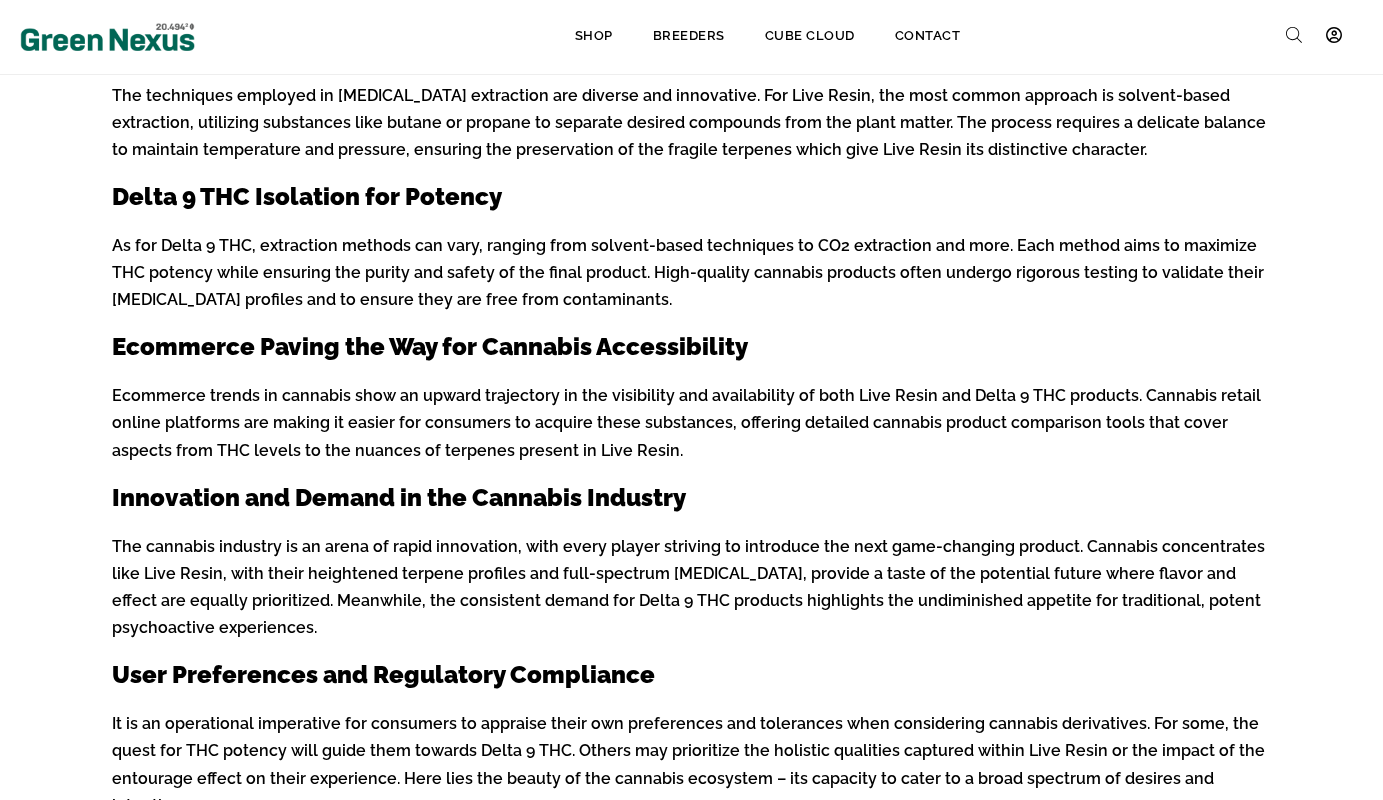 click on "As for Delta 9 THC, extraction methods can vary, ranging from solvent-based techniques to CO2 extraction and more. Each method aims to maximize THC potency while ensuring the purity and safety of the final product. High-quality cannabis products often undergo rigorous testing to validate their [MEDICAL_DATA] profiles and to ensure they are free from contaminants." at bounding box center (692, 273) 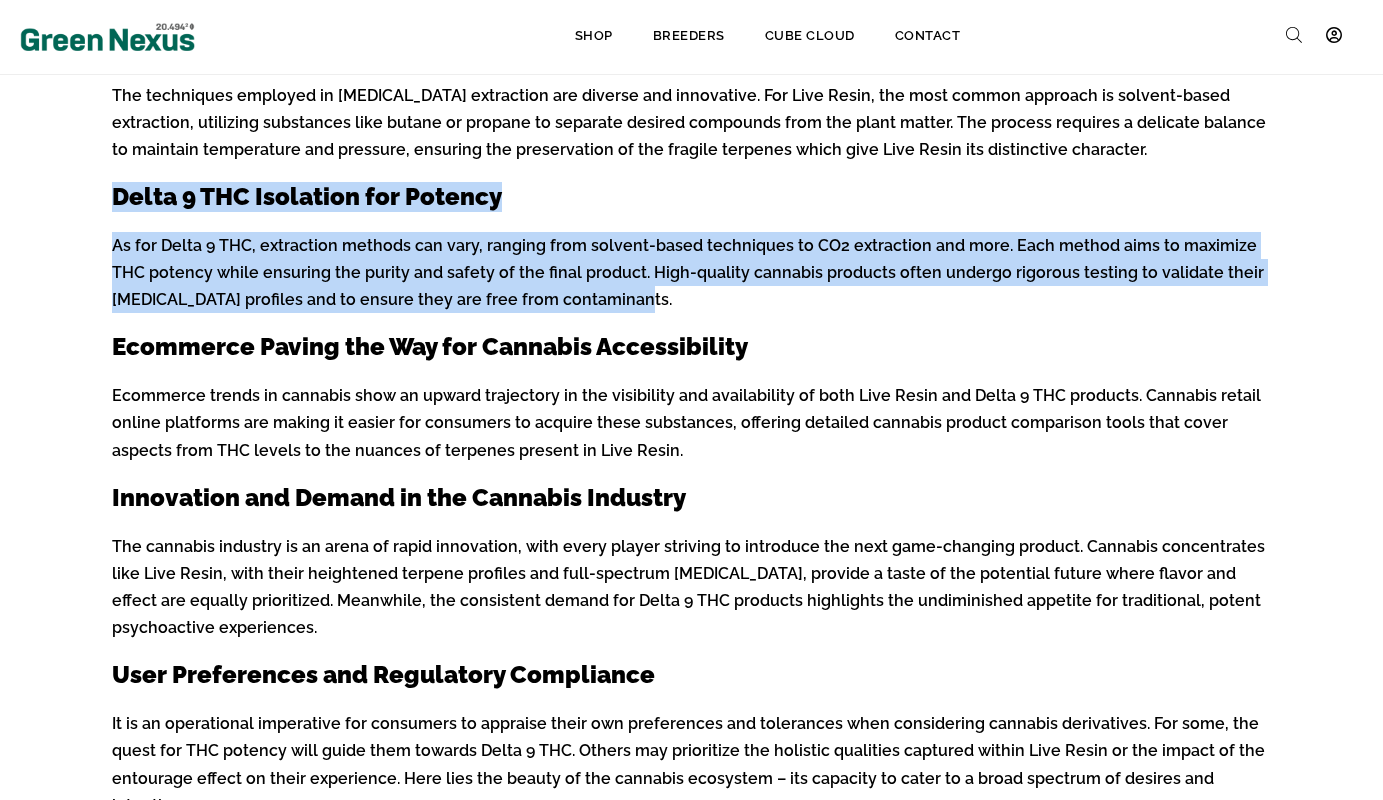 drag, startPoint x: 215, startPoint y: 228, endPoint x: 517, endPoint y: 267, distance: 304.5078 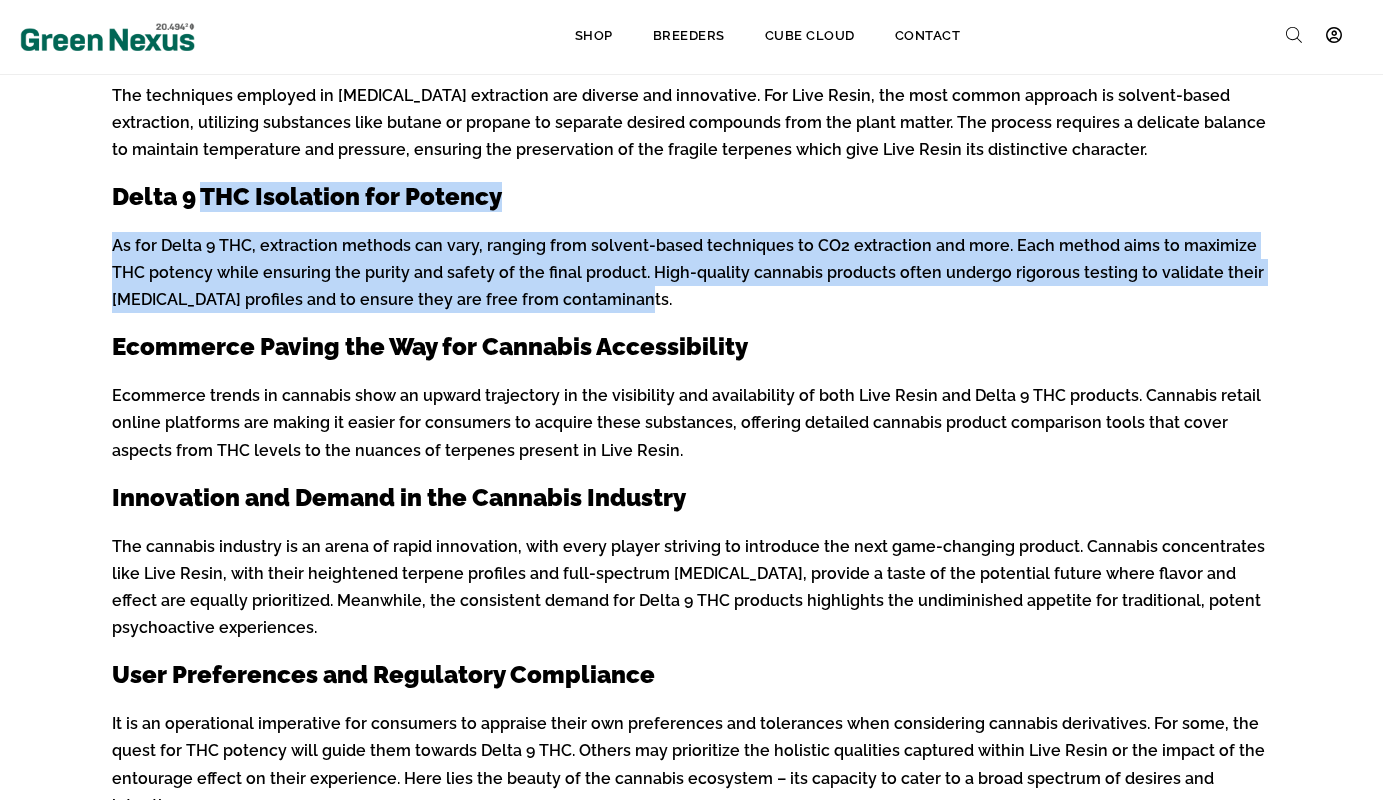 drag 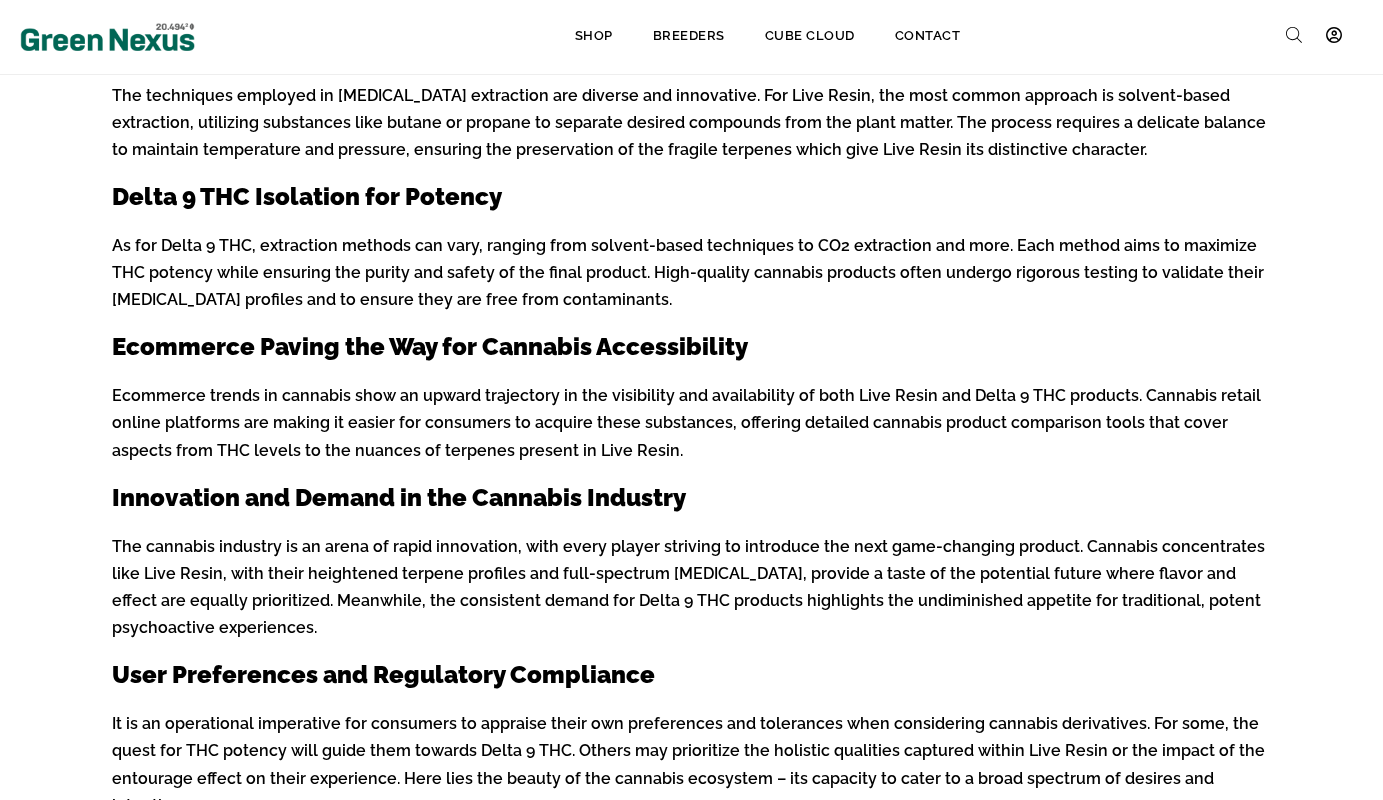 click on "Delta 9 THC Isolation for Potency" at bounding box center [692, 197] 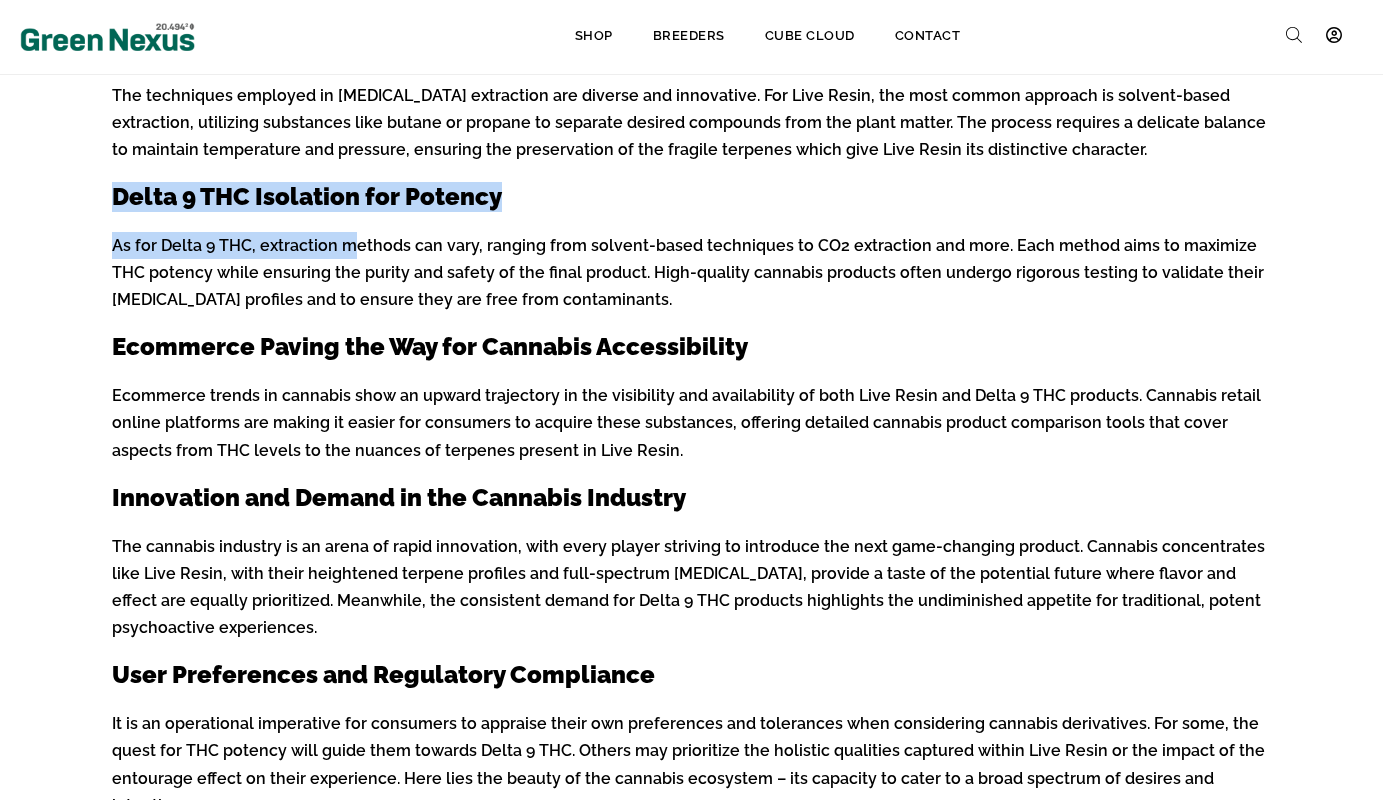 click on "Table of Contents
Toggle
Understanding Live Resin and Delta 9 THC The Tale of Terpenes and Potency The Reign of Delta 9 THC Leveraging Live Resin’s Full Spectrum Advancing with Advanced Extraction Methods Delta 9 THC Isolation for Potency Ecommerce Paving the Way for Cannabis Accessibility Innovation and Demand in the Cannabis Industry User Preferences and Regulatory Compliance
Understanding Live Resin and Delta 9 THC
Navigating the complex terrain of cannabis derivatives, users must distinguish between Live Resin and Delta 9 THC to maximize their botanical conquest. This article stands as a crucial directive for discerning enthusiasts eager to understand the nuanced differences between the potent live resin, a concentrate bursting with unparalleled terpene profiles, and Delta 9 THC, the primary psychoactive compound in cannabis.
The Tale of Terpenes and Potency
The Reign of Delta 9 THC
Leveraging Live Resin’s Full Spectrum
Advancing with Advanced Extraction Methods" at bounding box center [692, -27] 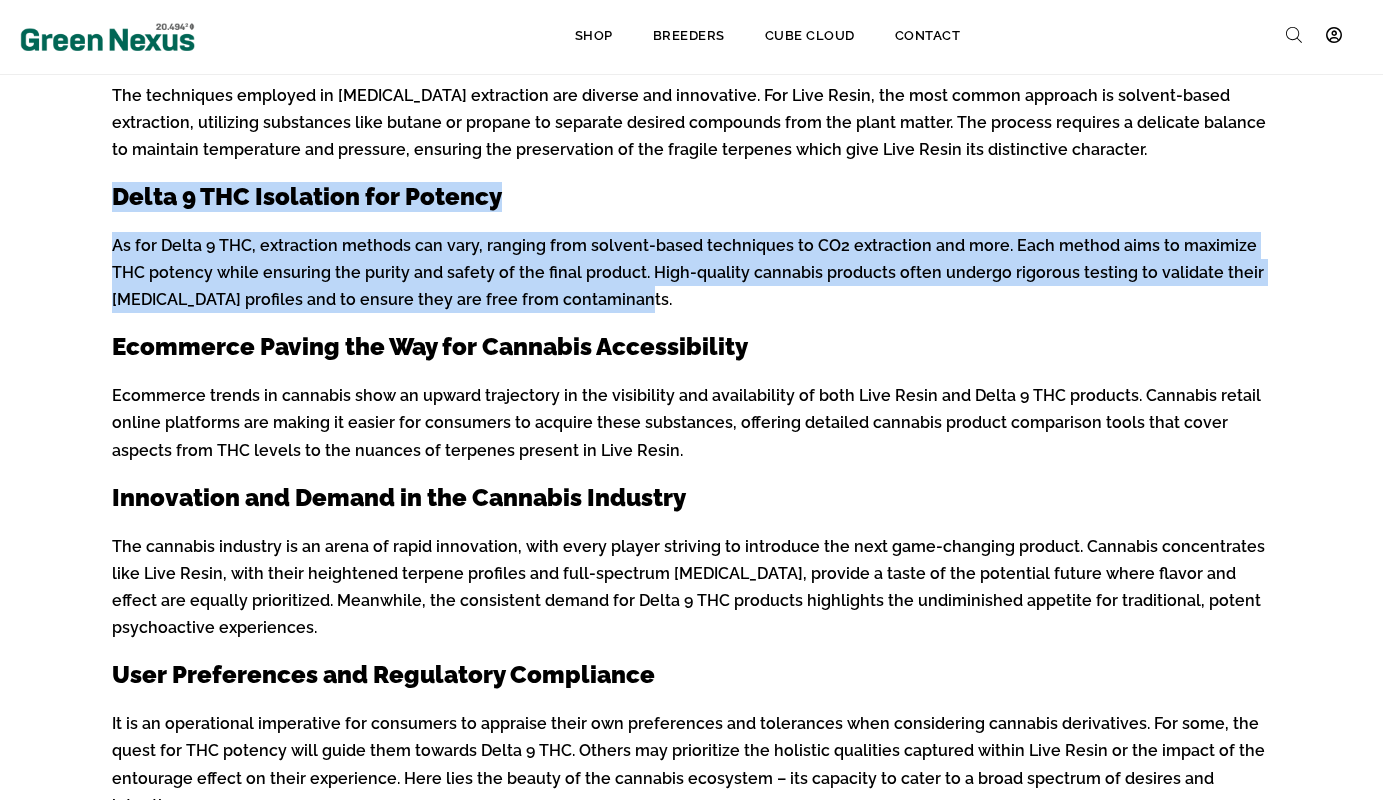 click on "As for Delta 9 THC, extraction methods can vary, ranging from solvent-based techniques to CO2 extraction and more. Each method aims to maximize THC potency while ensuring the purity and safety of the final product. High-quality cannabis products often undergo rigorous testing to validate their [MEDICAL_DATA] profiles and to ensure they are free from contaminants." at bounding box center [692, 273] 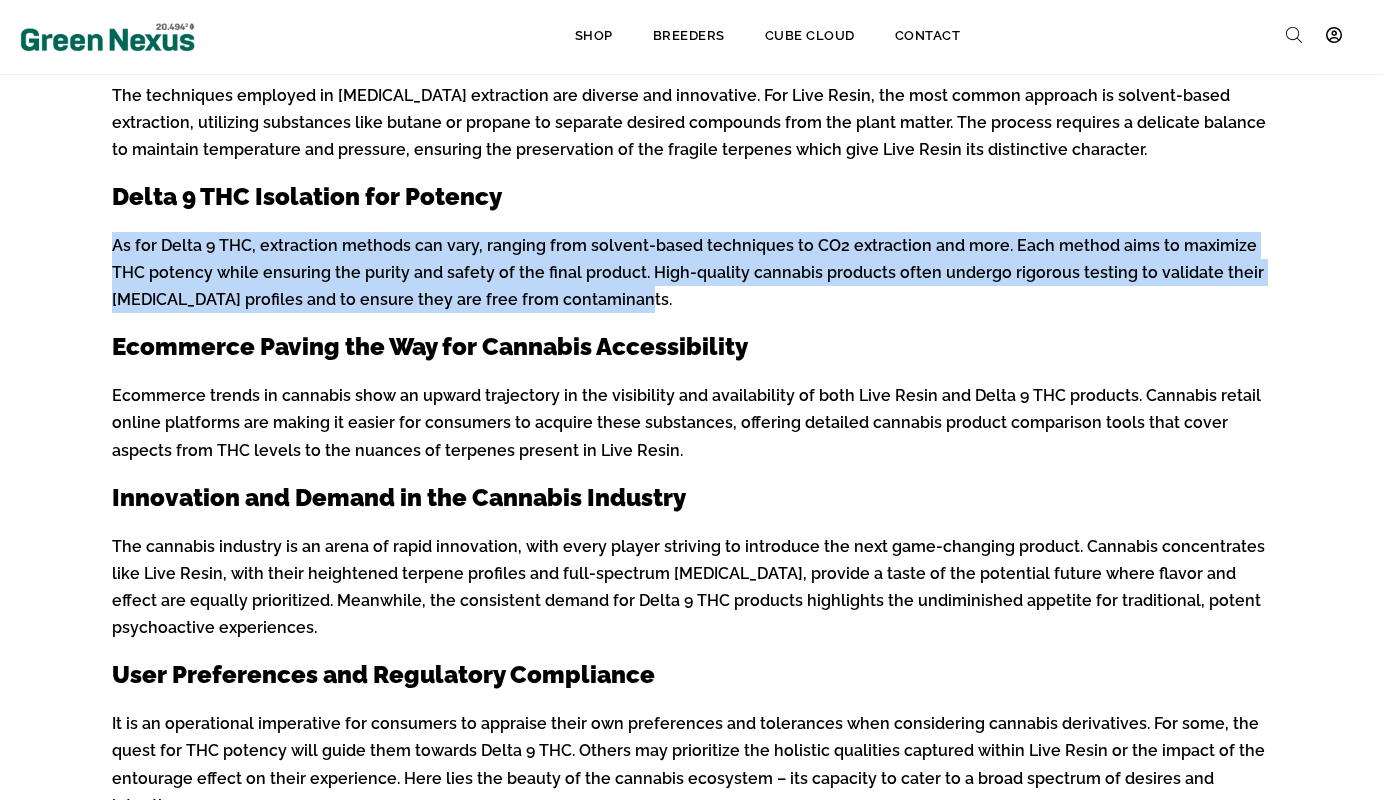 click on "Table of Contents
Toggle
Understanding Live Resin and Delta 9 THC The Tale of Terpenes and Potency The Reign of Delta 9 THC Leveraging Live Resin’s Full Spectrum Advancing with Advanced Extraction Methods Delta 9 THC Isolation for Potency Ecommerce Paving the Way for Cannabis Accessibility Innovation and Demand in the Cannabis Industry User Preferences and Regulatory Compliance
Understanding Live Resin and Delta 9 THC
Navigating the complex terrain of cannabis derivatives, users must distinguish between Live Resin and Delta 9 THC to maximize their botanical conquest. This article stands as a crucial directive for discerning enthusiasts eager to understand the nuanced differences between the potent live resin, a concentrate bursting with unparalleled terpene profiles, and Delta 9 THC, the primary psychoactive compound in cannabis.
The Tale of Terpenes and Potency
The Reign of Delta 9 THC
Leveraging Live Resin’s Full Spectrum
Advancing with Advanced Extraction Methods" at bounding box center (692, -27) 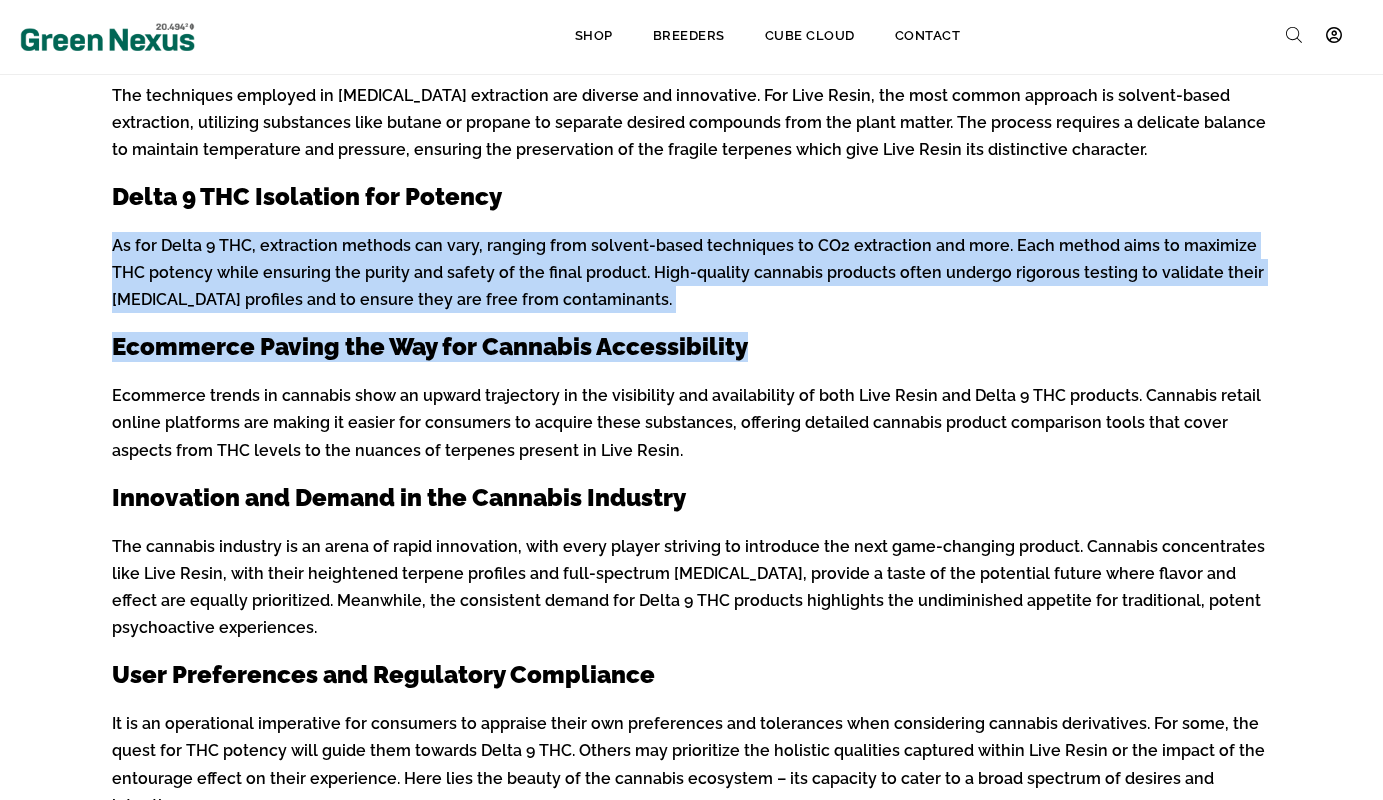 click on "Ecommerce Paving the Way for Cannabis Accessibility" at bounding box center [692, 347] 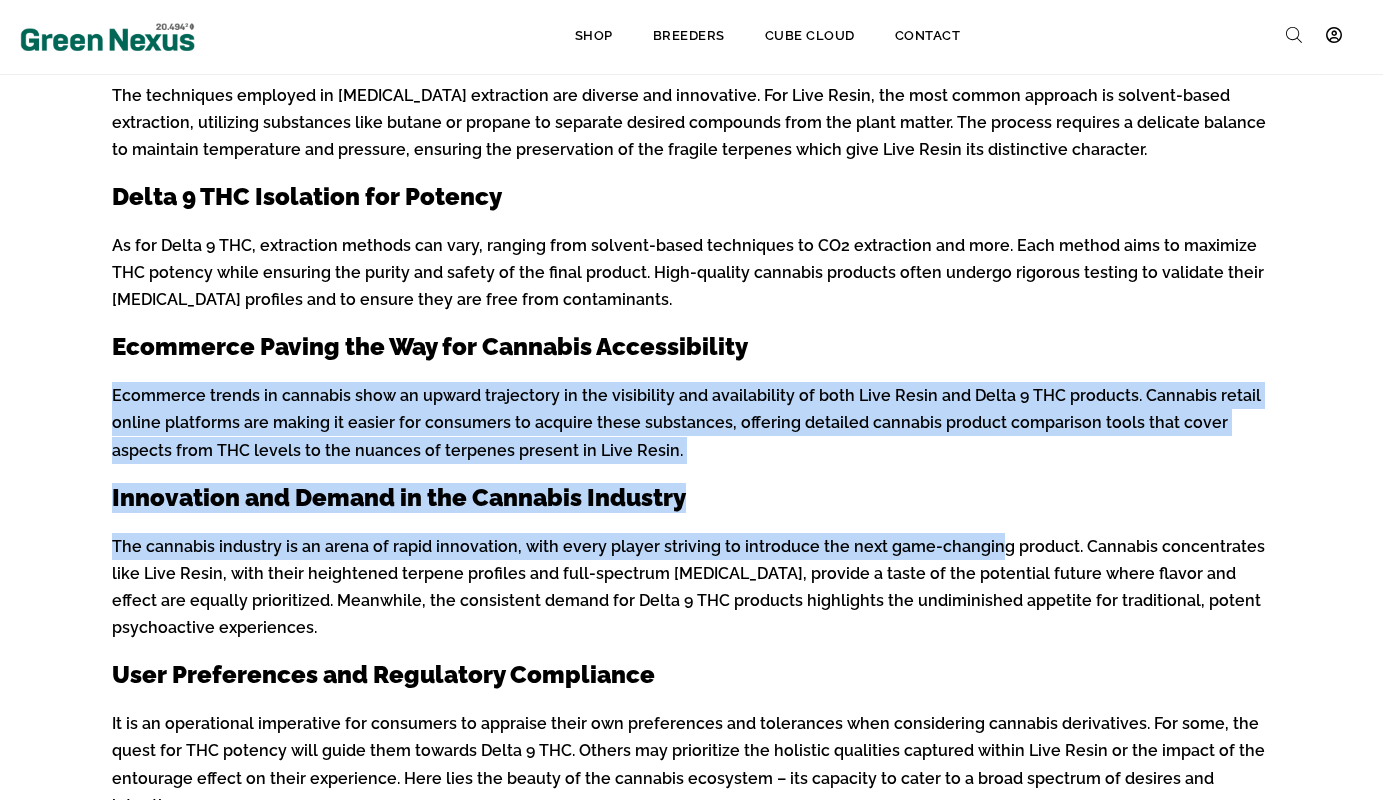 click on "Table of Contents
Toggle
Understanding Live Resin and Delta 9 THC The Tale of Terpenes and Potency The Reign of Delta 9 THC Leveraging Live Resin’s Full Spectrum Advancing with Advanced Extraction Methods Delta 9 THC Isolation for Potency Ecommerce Paving the Way for Cannabis Accessibility Innovation and Demand in the Cannabis Industry User Preferences and Regulatory Compliance
Understanding Live Resin and Delta 9 THC
Navigating the complex terrain of cannabis derivatives, users must distinguish between Live Resin and Delta 9 THC to maximize their botanical conquest. This article stands as a crucial directive for discerning enthusiasts eager to understand the nuanced differences between the potent live resin, a concentrate bursting with unparalleled terpene profiles, and Delta 9 THC, the primary psychoactive compound in cannabis.
The Tale of Terpenes and Potency
The Reign of Delta 9 THC
Leveraging Live Resin’s Full Spectrum
Advancing with Advanced Extraction Methods" at bounding box center (692, -27) 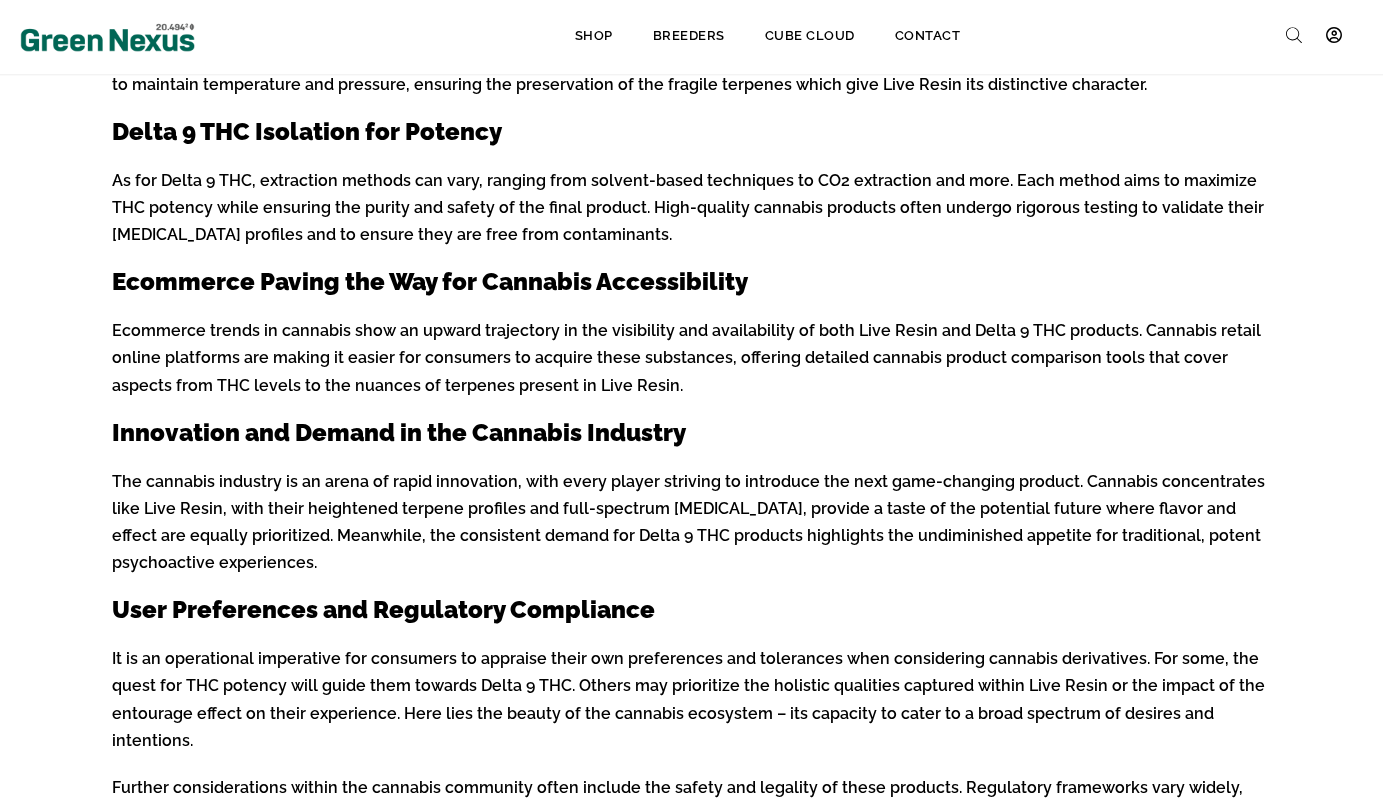 scroll, scrollTop: 1530, scrollLeft: 0, axis: vertical 